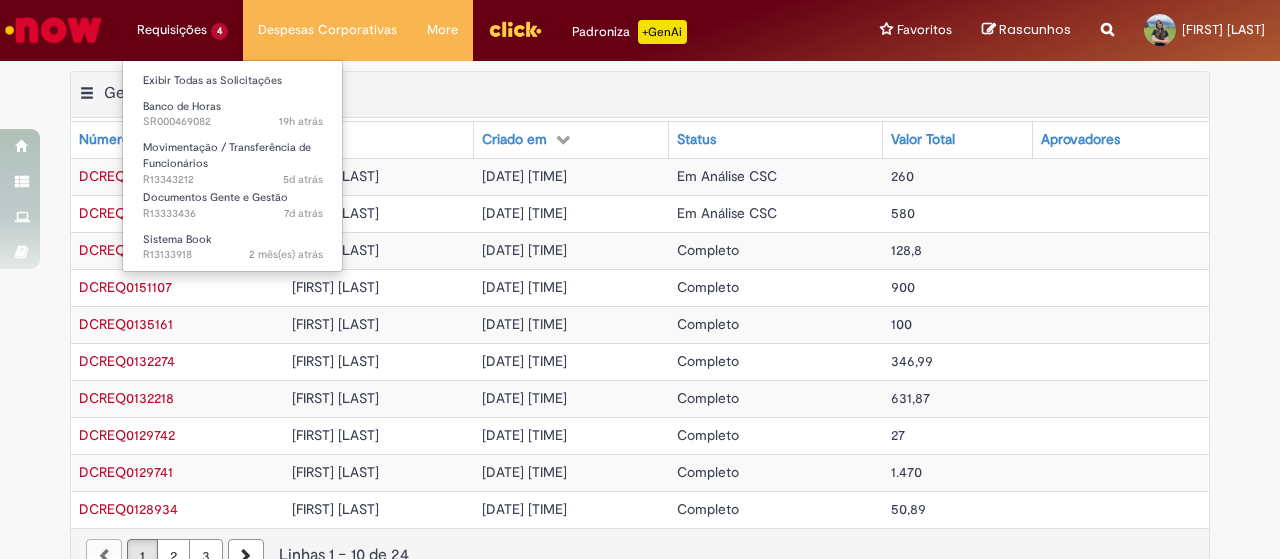 scroll, scrollTop: 0, scrollLeft: 0, axis: both 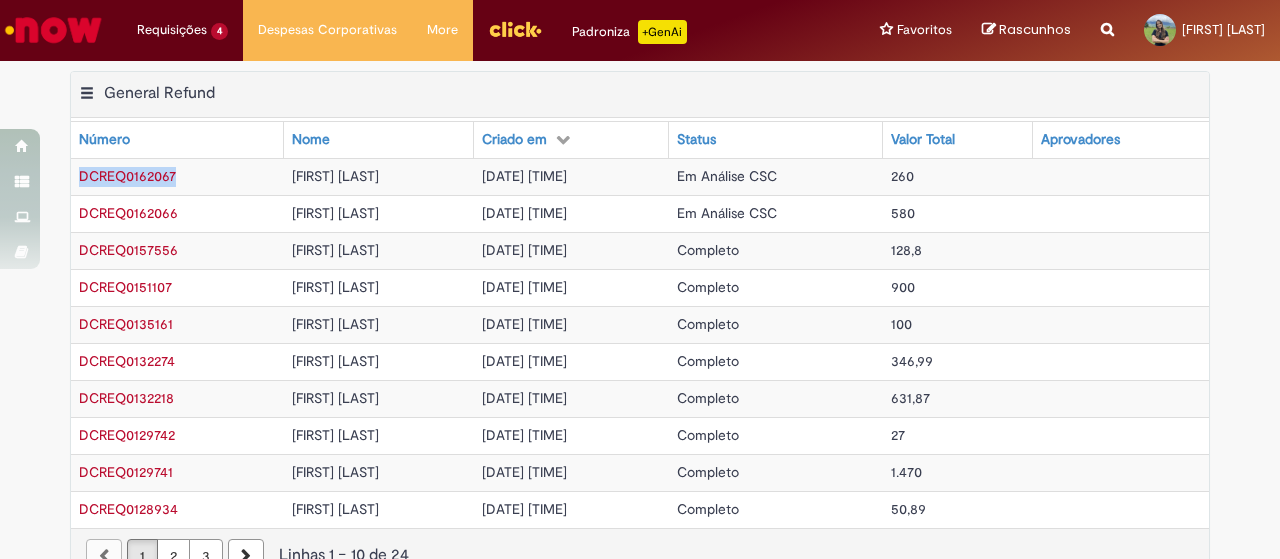 click at bounding box center (53, 30) 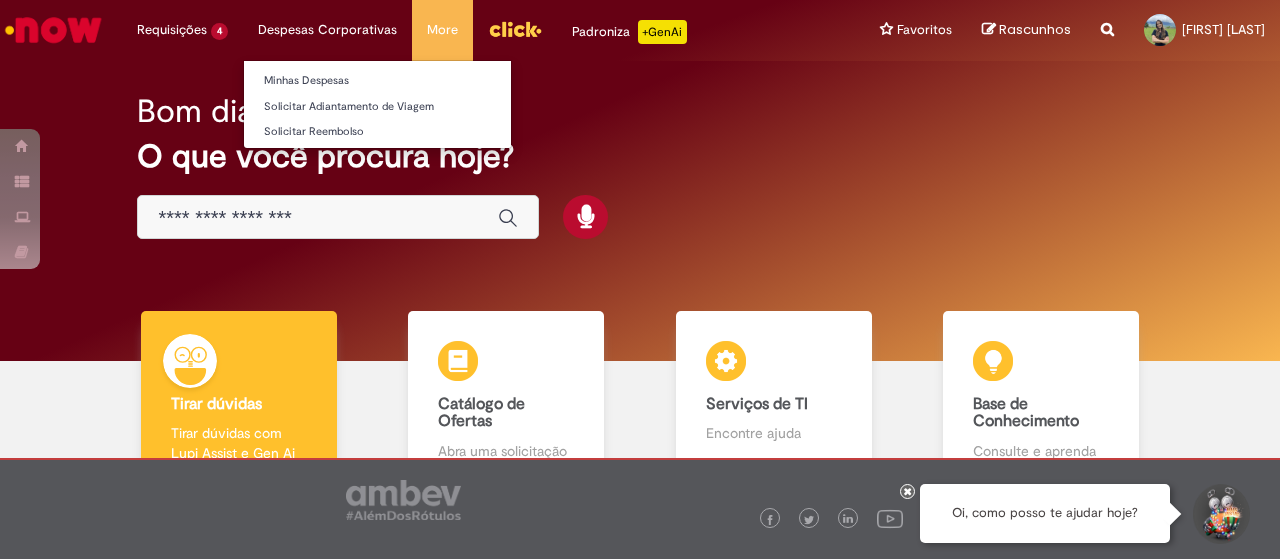 scroll, scrollTop: 0, scrollLeft: 0, axis: both 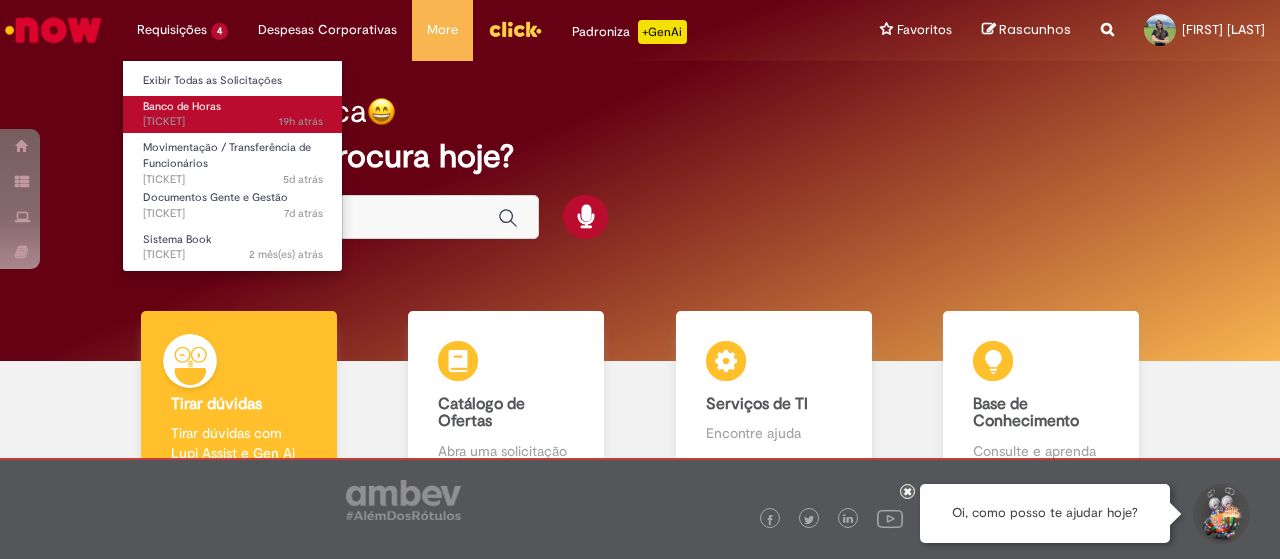 click on "19h atrás 19 horas atrás  SR000469082" at bounding box center (233, 122) 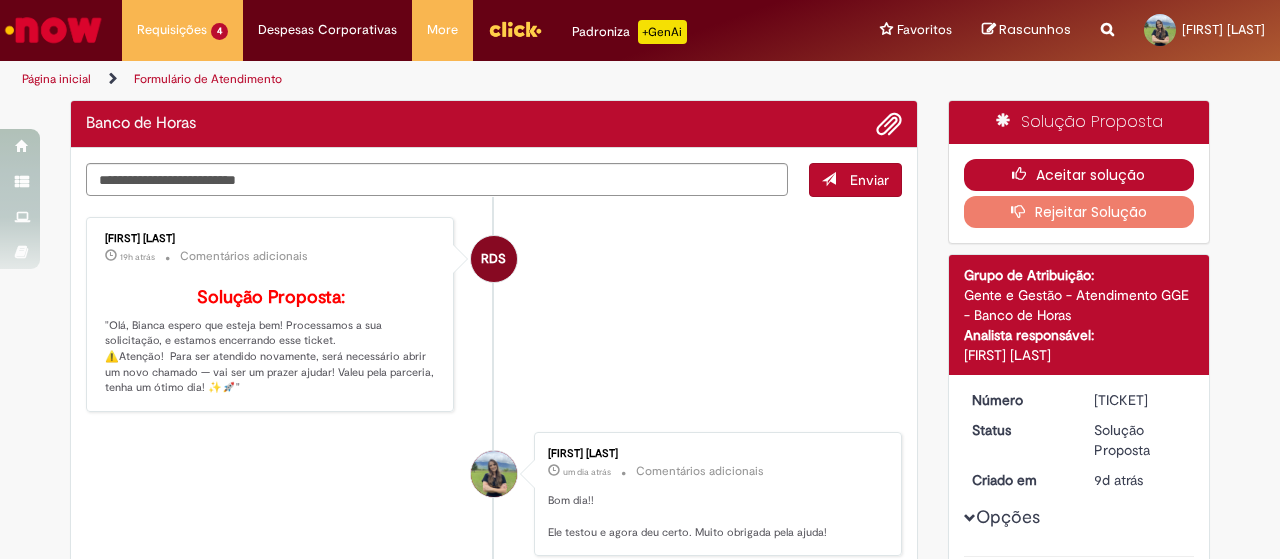 click on "Aceitar solução" at bounding box center [1079, 175] 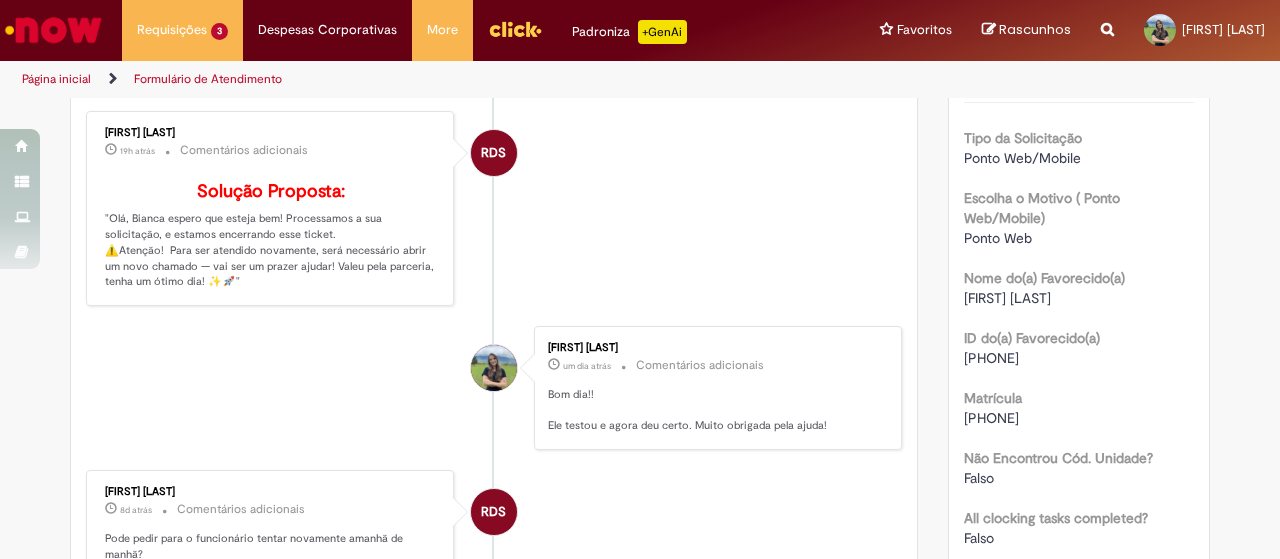 scroll, scrollTop: 0, scrollLeft: 0, axis: both 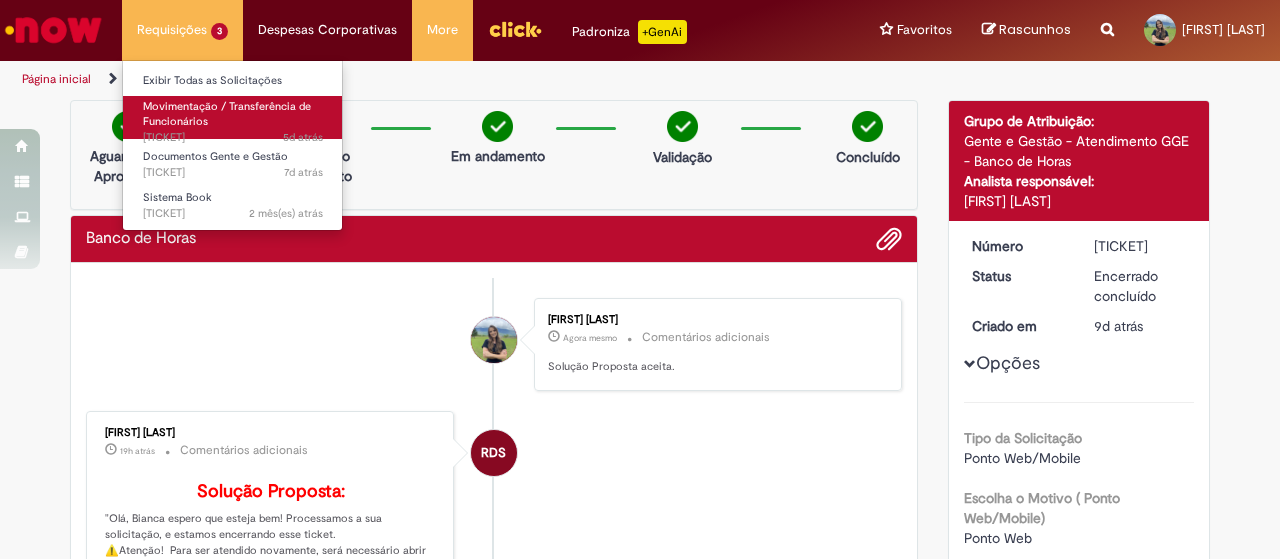 click on "Movimentação / Transferência de Funcionários" at bounding box center (227, 114) 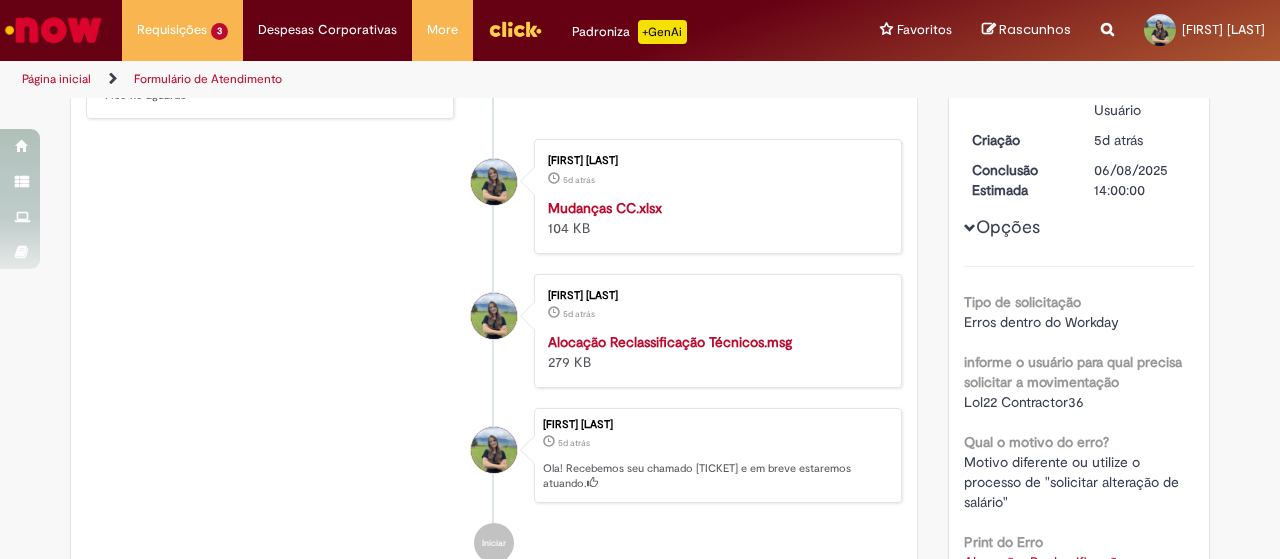 scroll, scrollTop: 0, scrollLeft: 0, axis: both 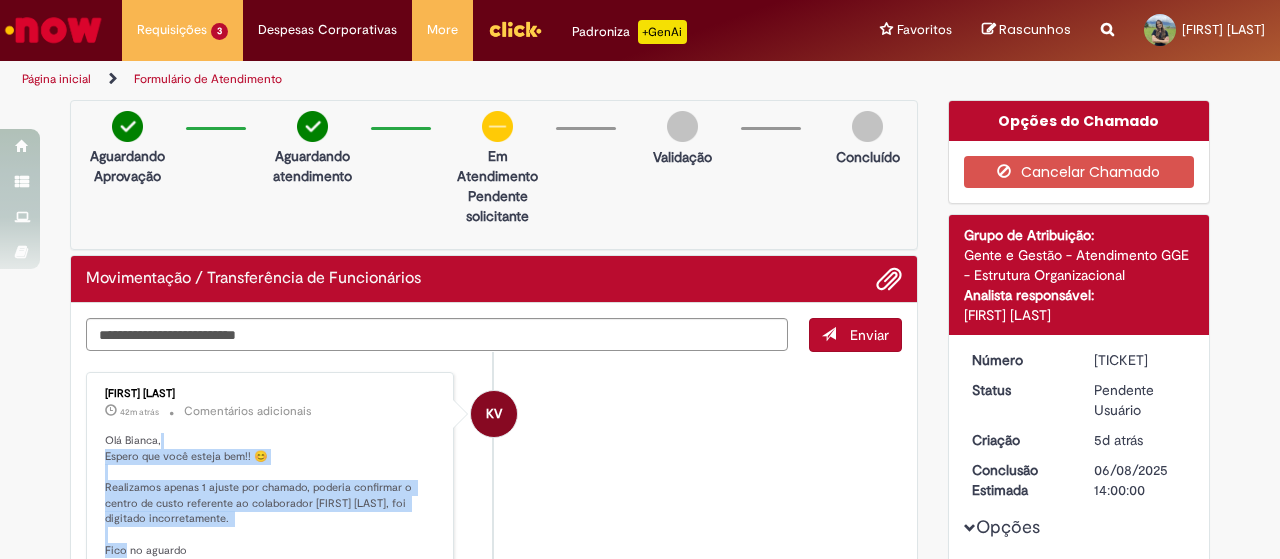 drag, startPoint x: 177, startPoint y: 440, endPoint x: 398, endPoint y: 446, distance: 221.08144 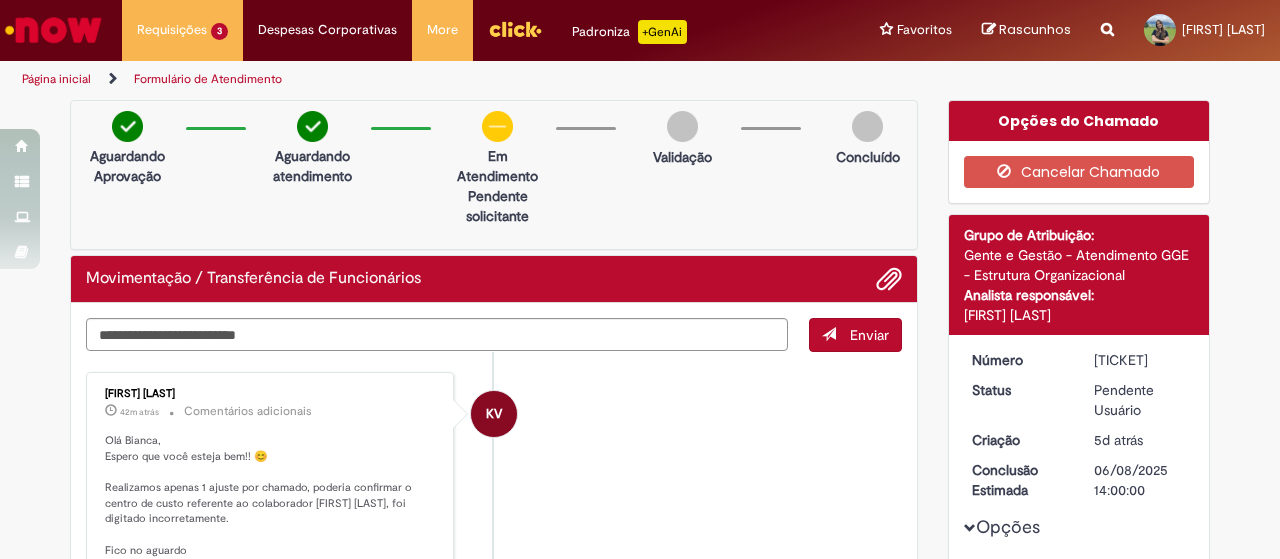 scroll, scrollTop: 100, scrollLeft: 0, axis: vertical 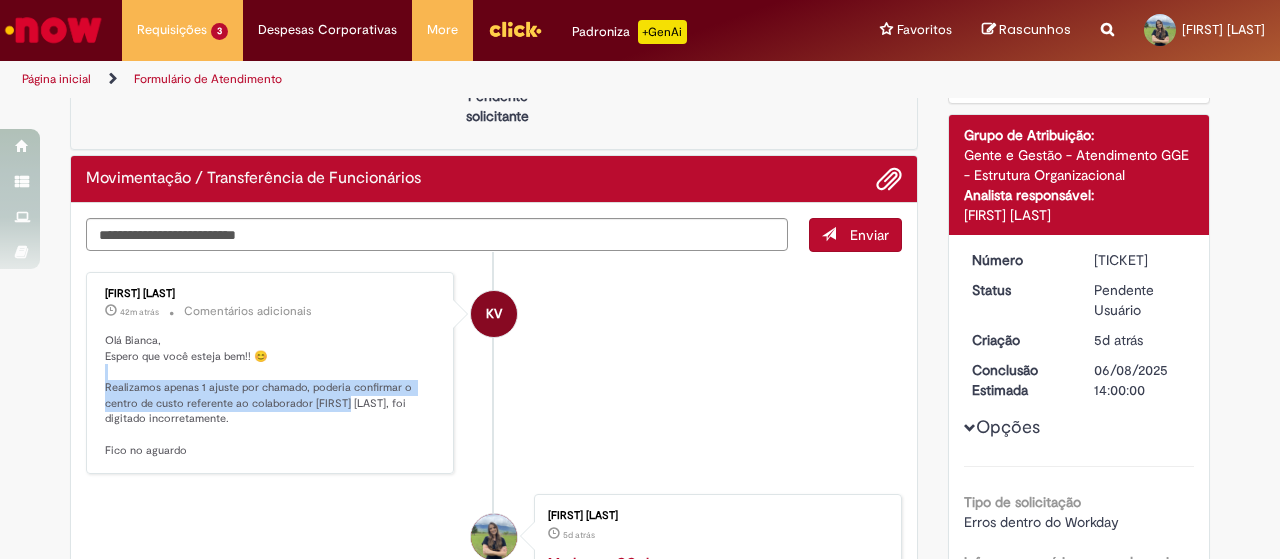 drag, startPoint x: 318, startPoint y: 371, endPoint x: 346, endPoint y: 401, distance: 41.036568 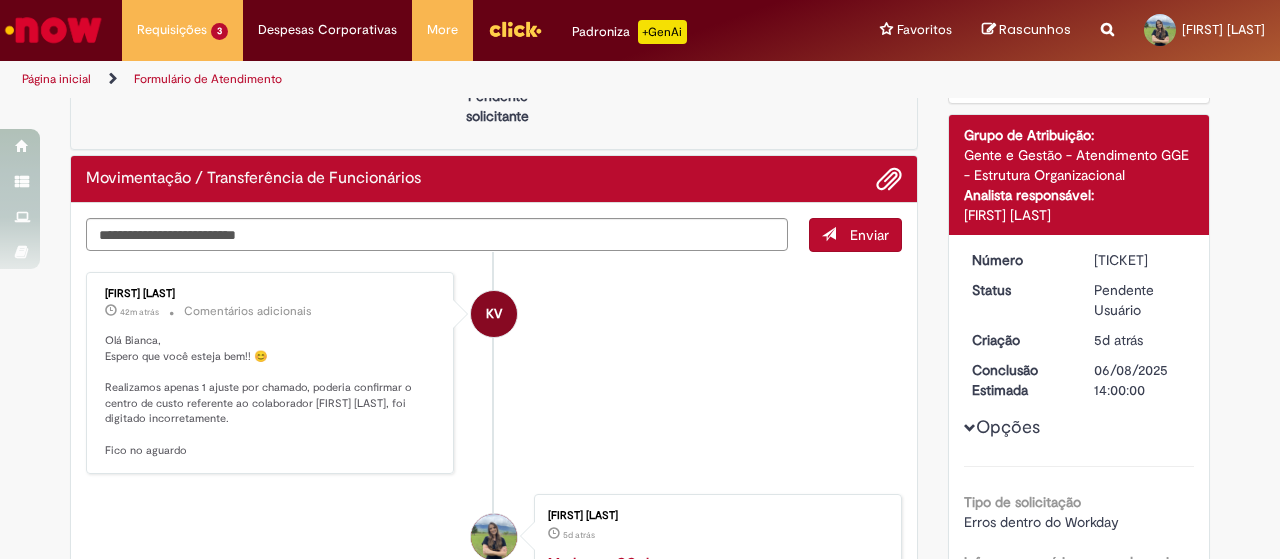 click on "Olá Bianca,
Espero que você esteja bem!! 😊
Realizamos apenas 1 ajuste por chamado, poderia confirmar o centro de custo referente ao colaborador FABIO ALVES ALMEIDA, foi digitado incorretamente.
Fico no aguardo" at bounding box center (271, 396) 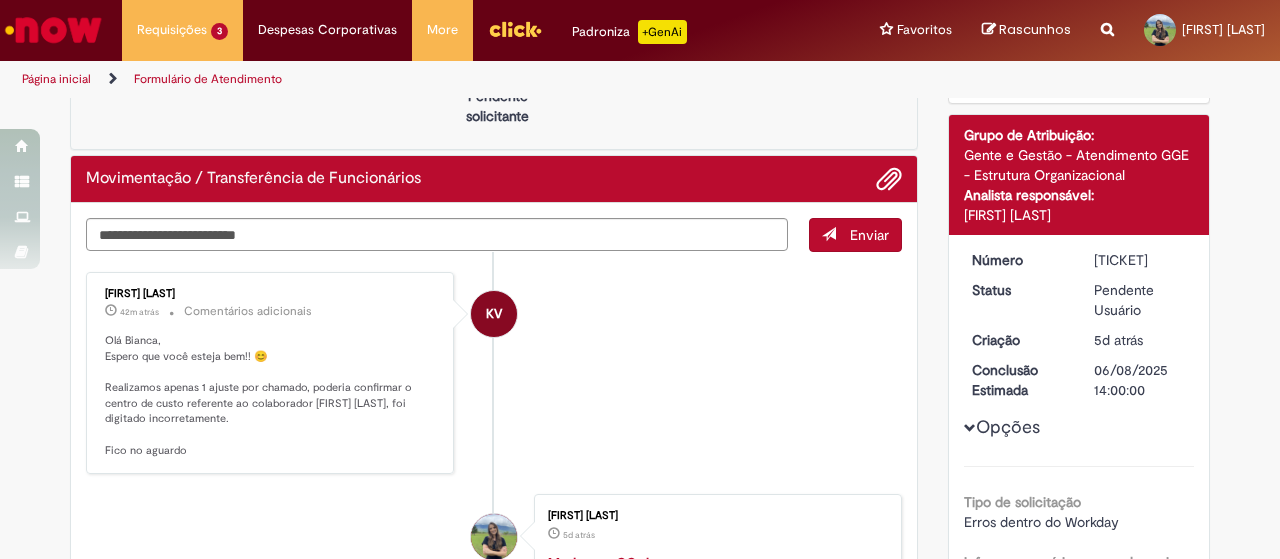 click on "Olá Bianca,
Espero que você esteja bem!! 😊
Realizamos apenas 1 ajuste por chamado, poderia confirmar o centro de custo referente ao colaborador FABIO ALVES ALMEIDA, foi digitado incorretamente.
Fico no aguardo" at bounding box center [271, 396] 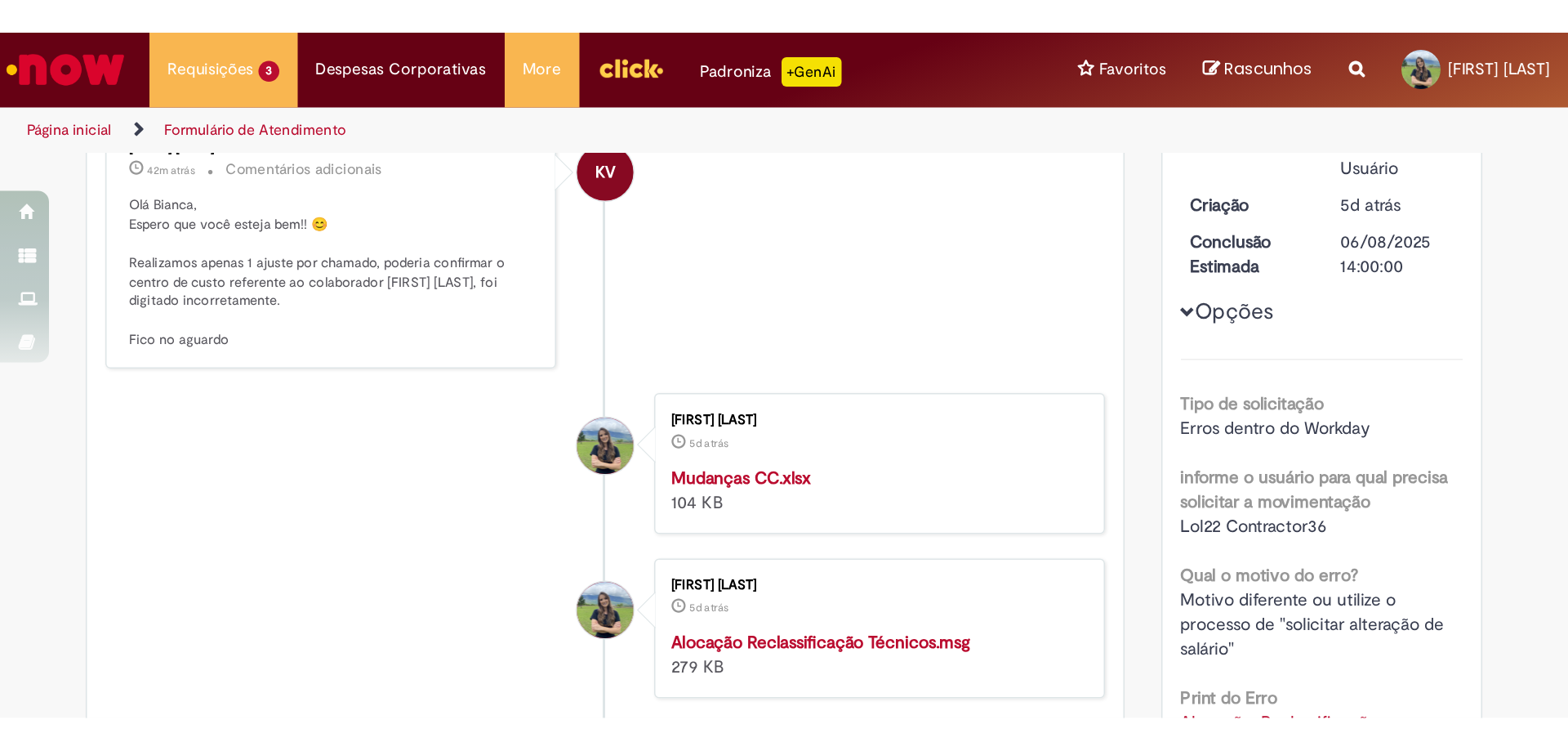 scroll, scrollTop: 0, scrollLeft: 0, axis: both 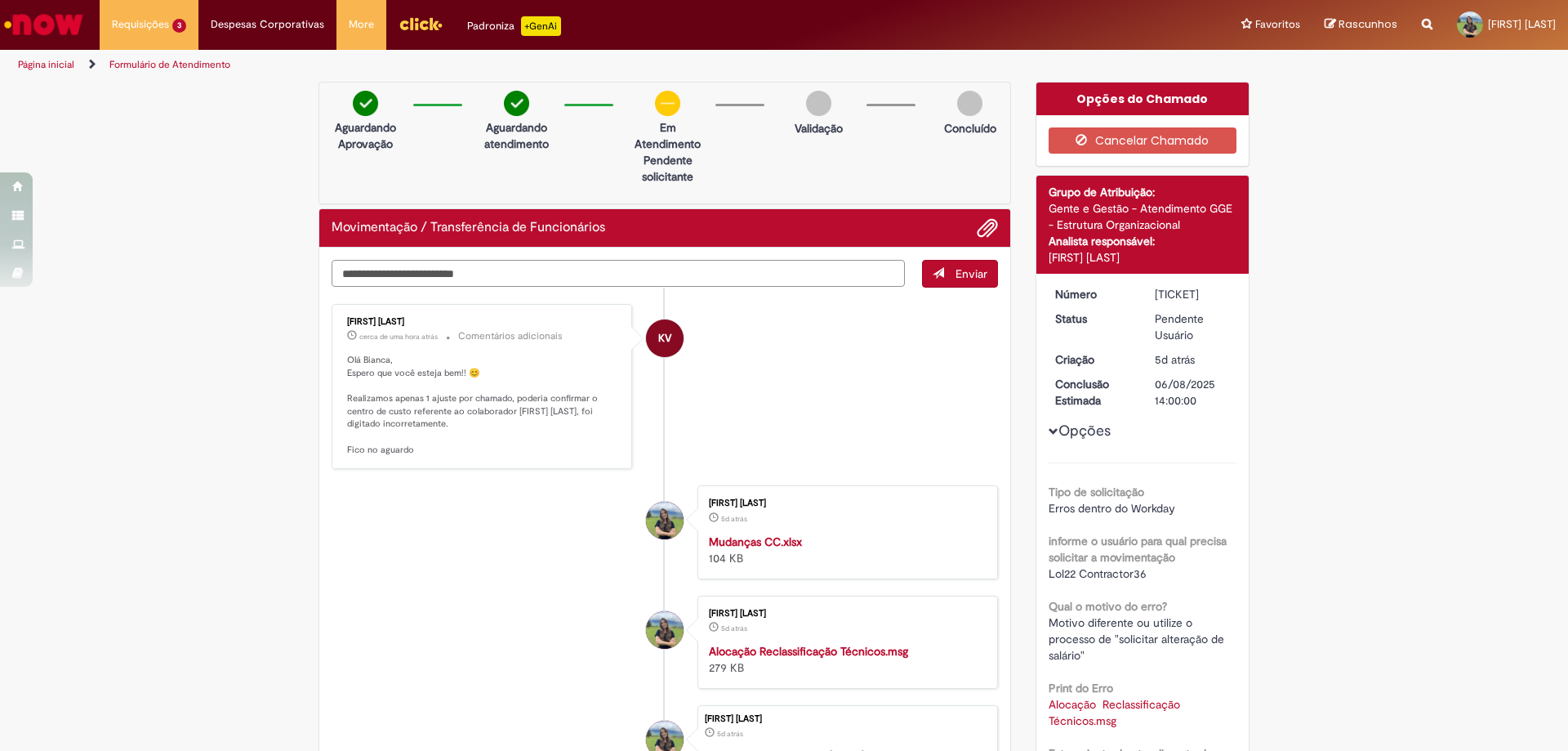 click at bounding box center [618, 273] 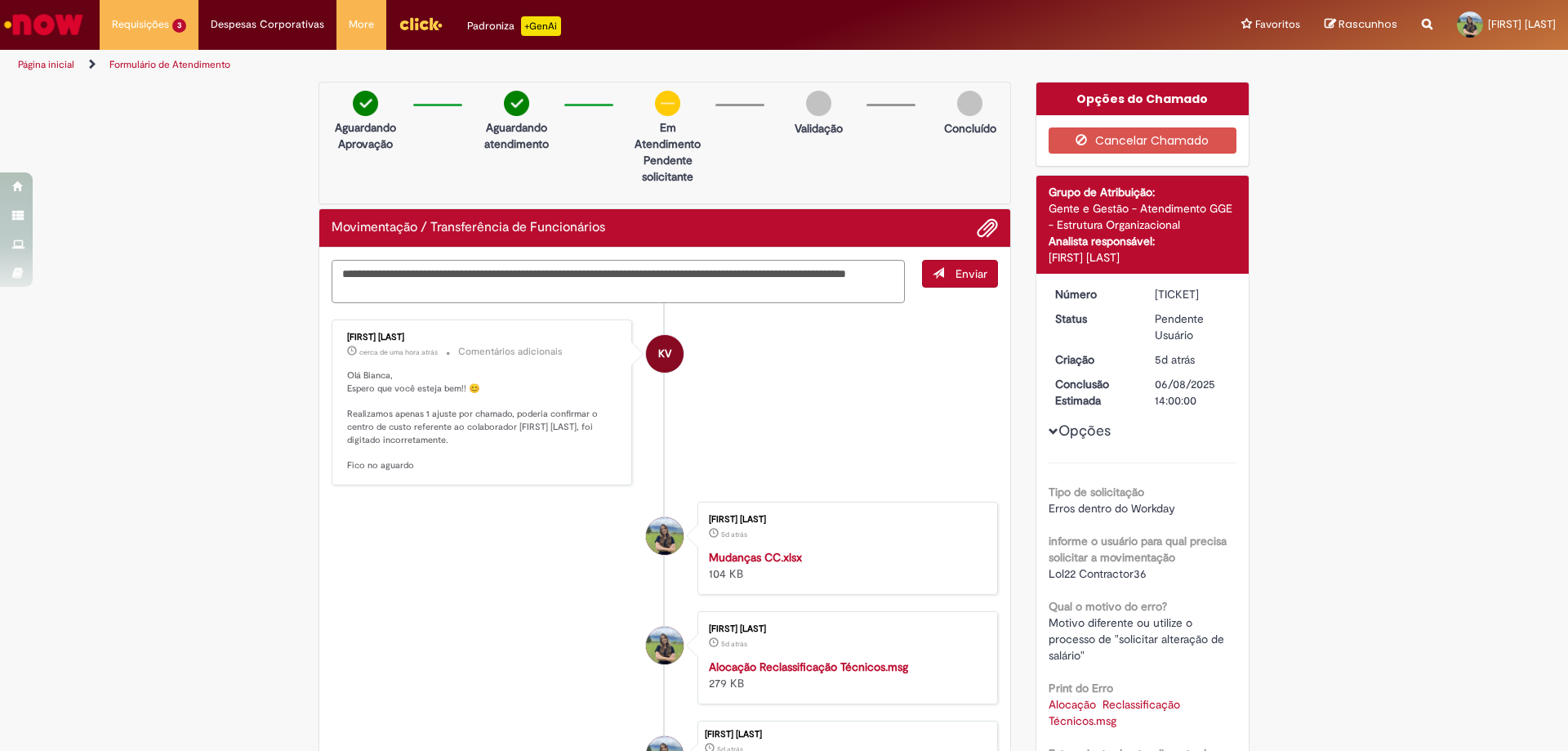 click on "**********" at bounding box center (618, 281) 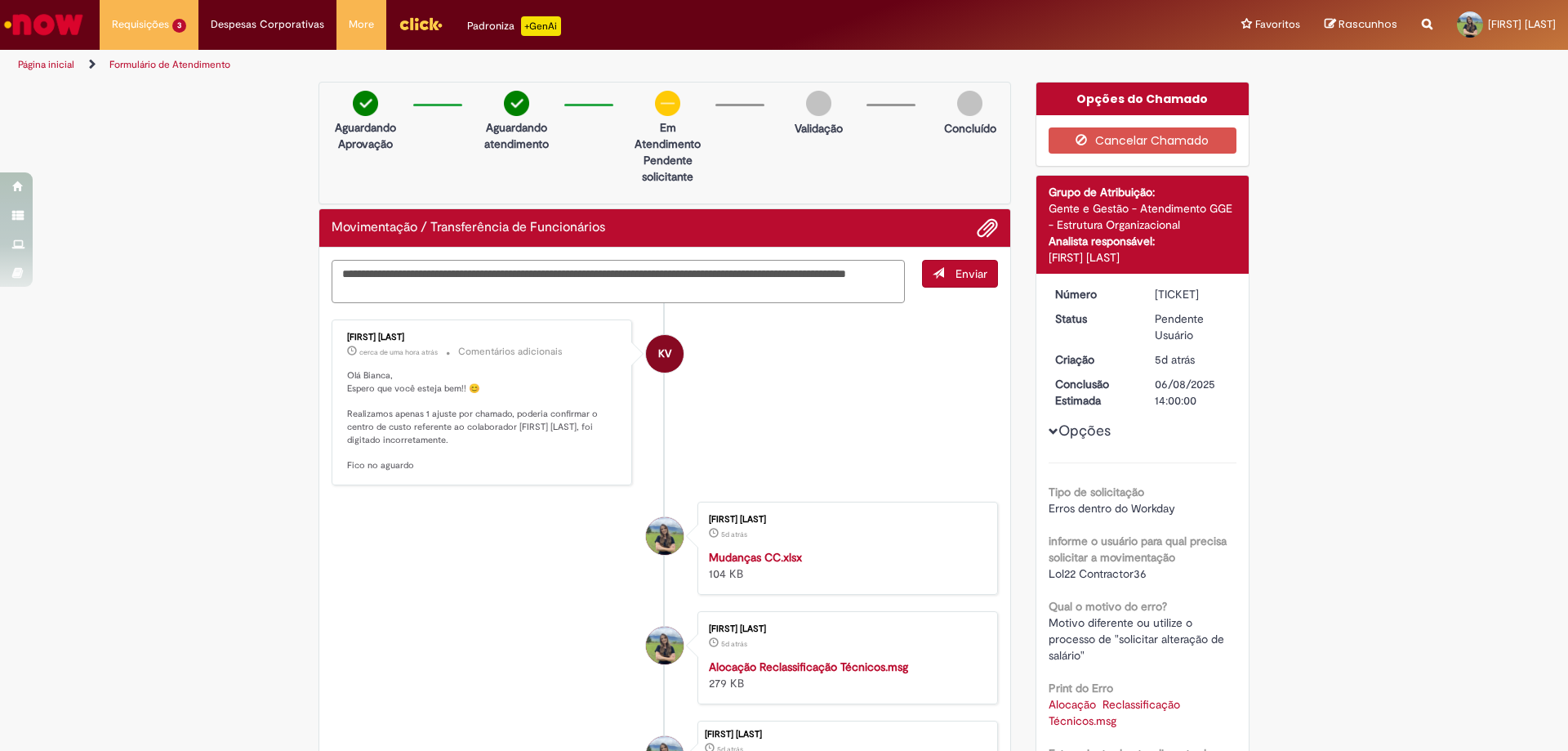 type on "**********" 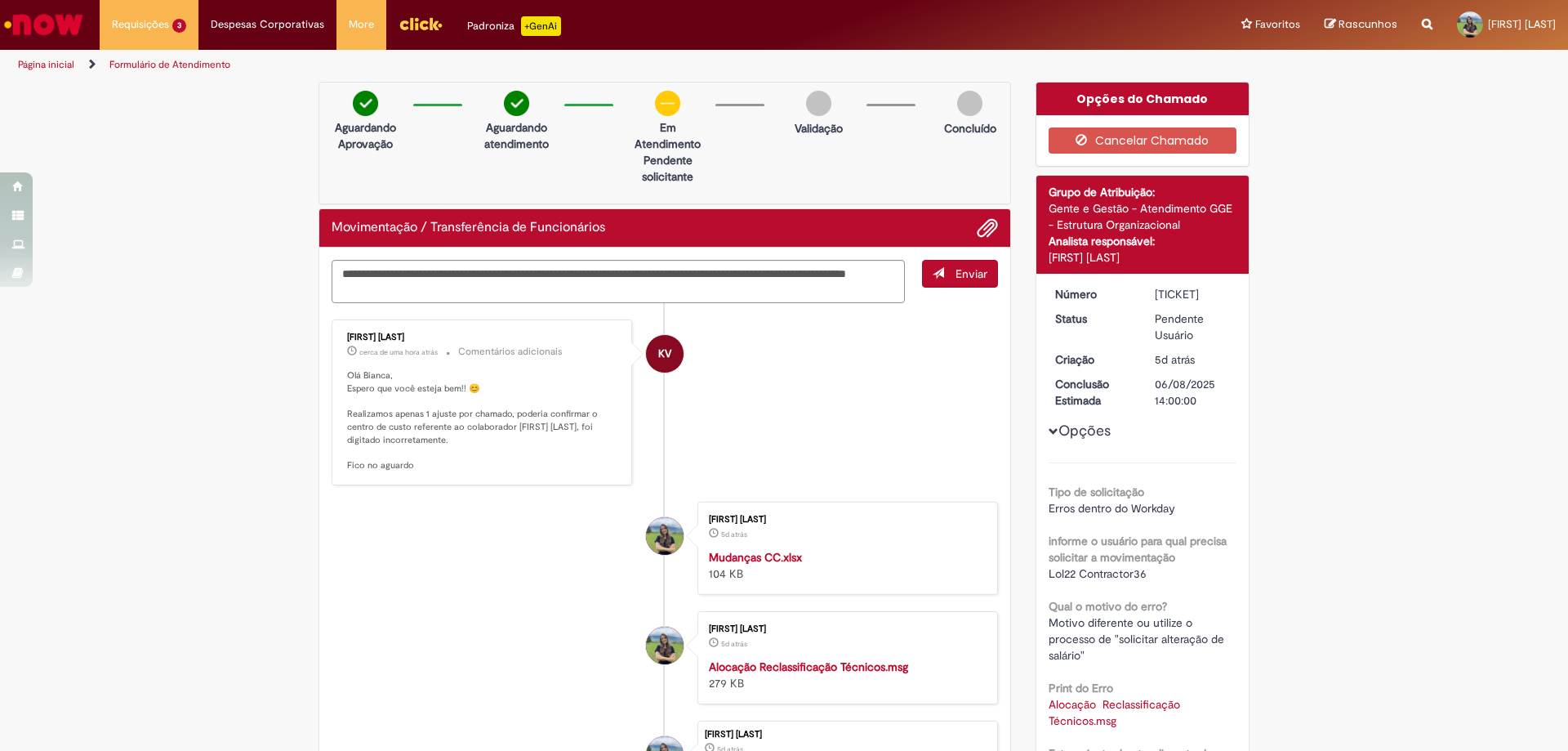 click on "KV
Karine Vieira
cerca de uma hora atrás cerca de uma hora atrás     Comentários adicionais
Olá Bianca,
Espero que você esteja bem!! 😊
Realizamos apenas 1 ajuste por chamado, poderia confirmar o centro de custo referente ao colaborador FABIO ALVES ALMEIDA, foi digitado incorretamente.
Fico no aguardo
Bianca Ferreira Trindade
5d atrás 5 dias atrás
Mudanças CC.xlsx  104 KB" at bounding box center (665, 583) 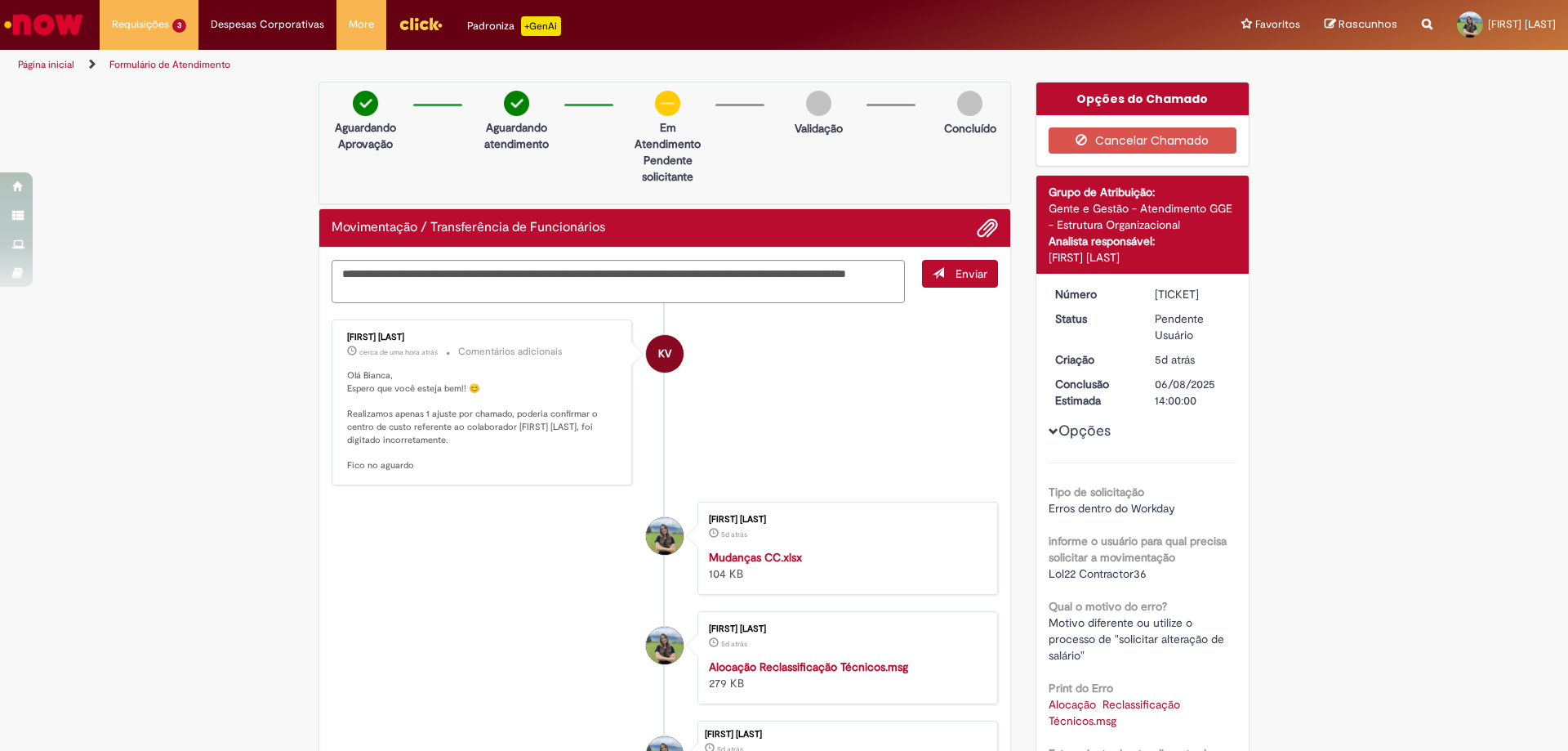 click on "Mudanças CC.xlsx" at bounding box center (755, 557) 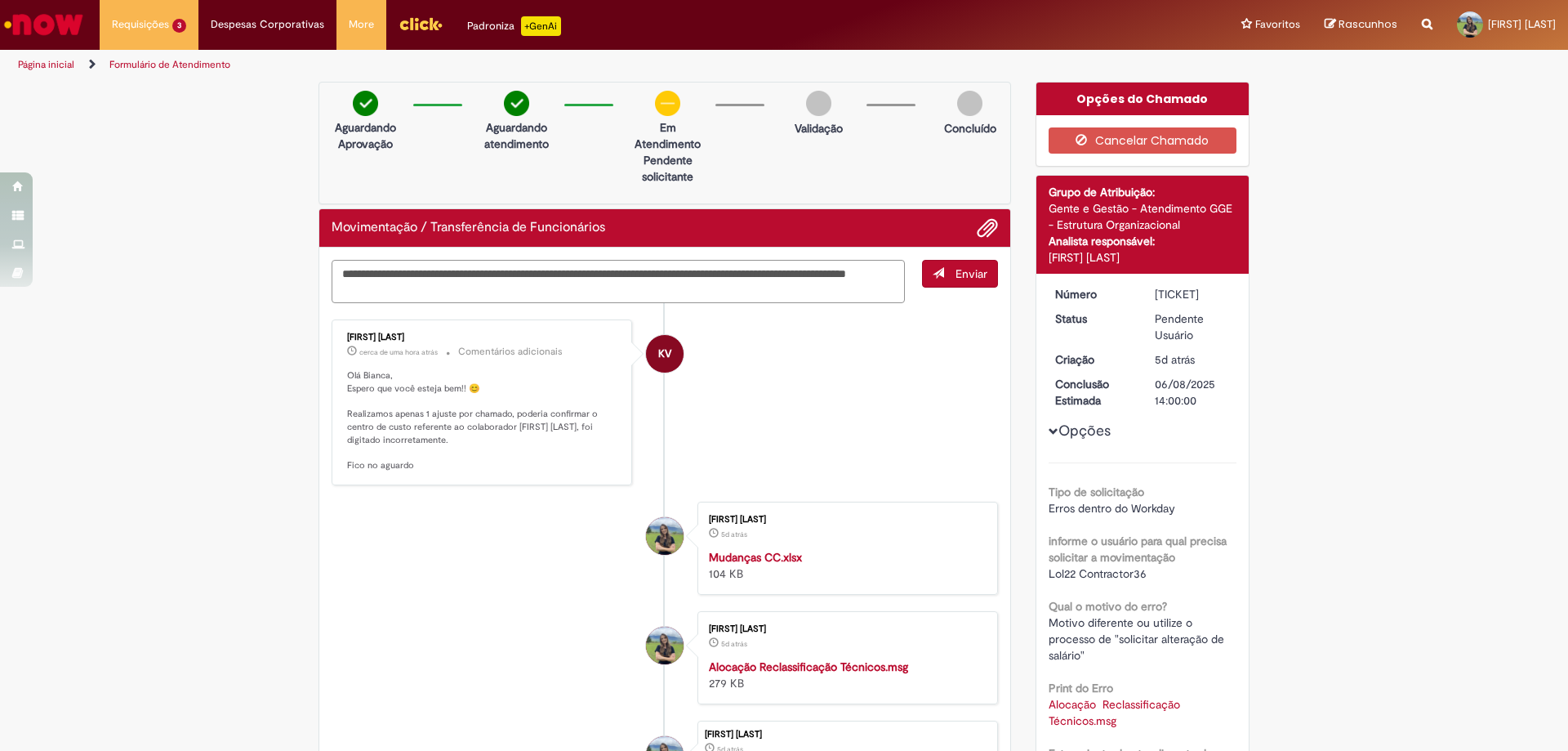 click on "**********" at bounding box center [618, 281] 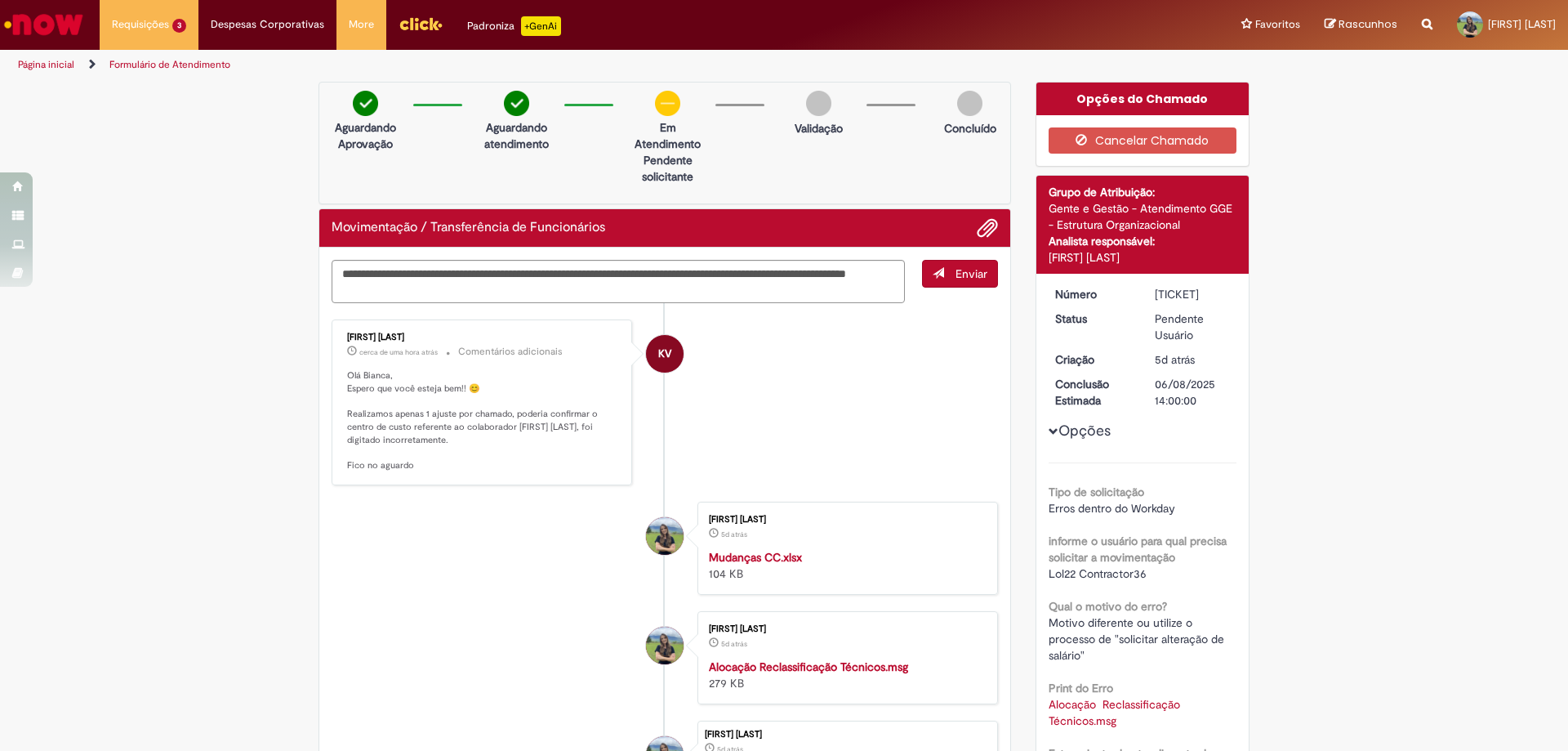 click on "Enviar" at bounding box center (971, 274) 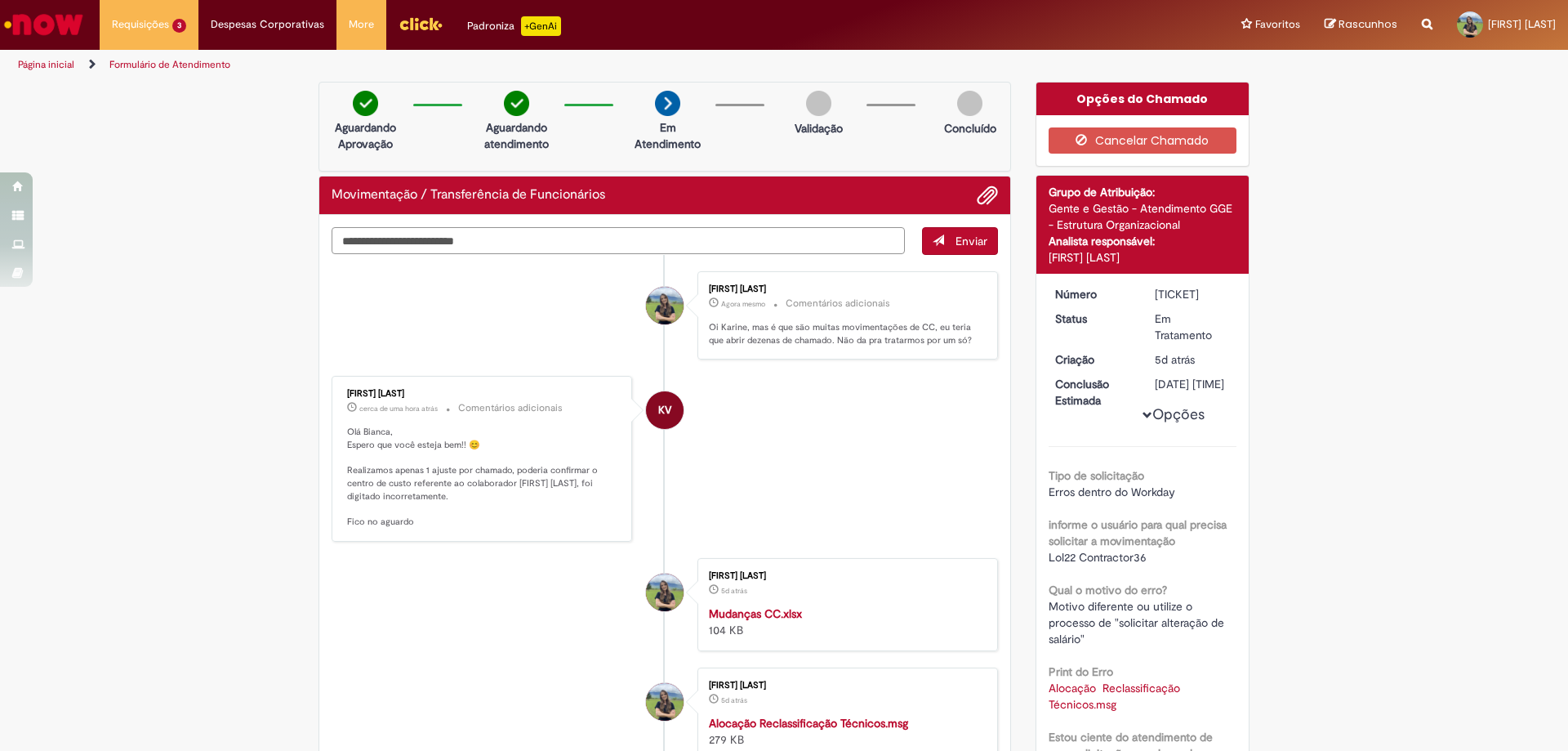 click at bounding box center (618, 240) 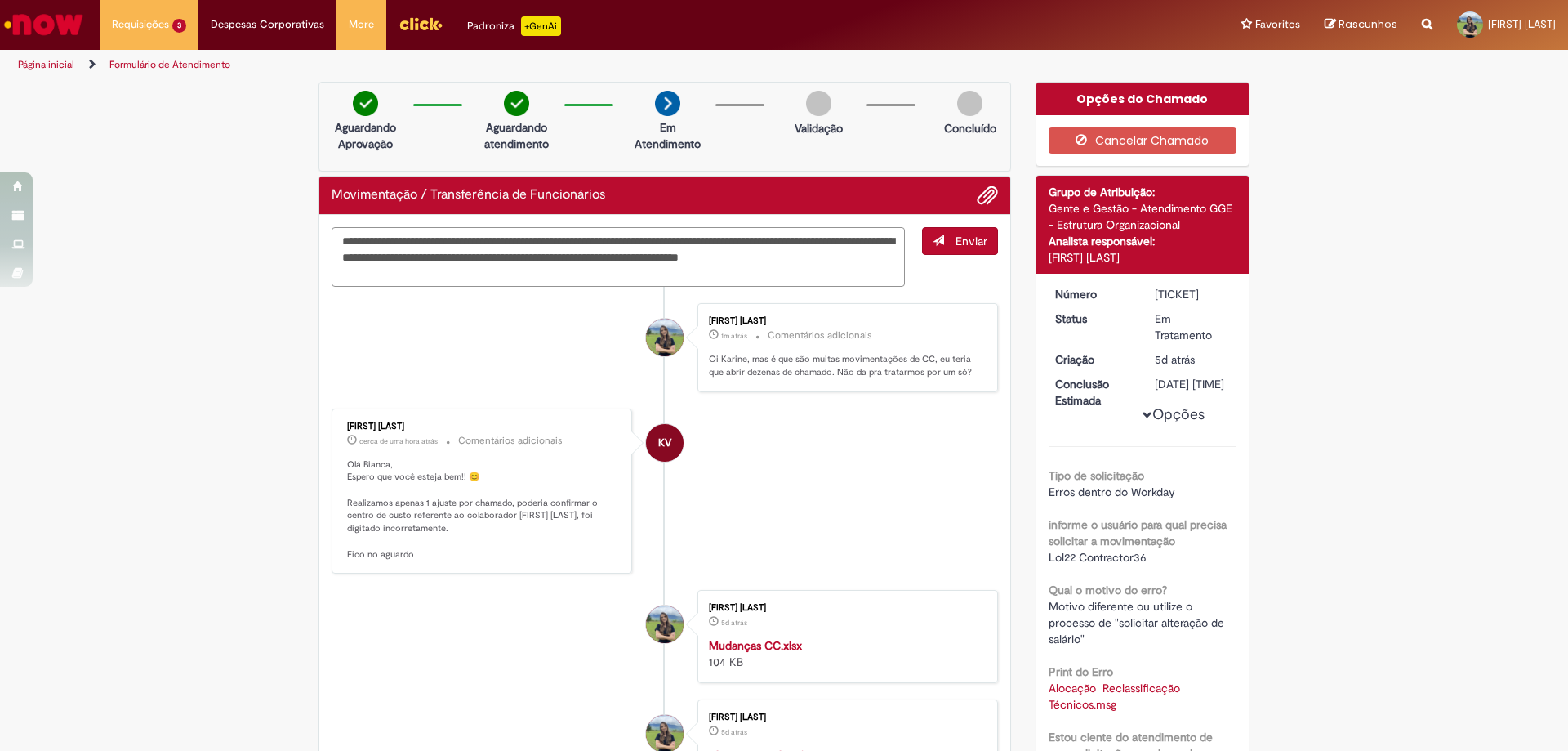 type on "**********" 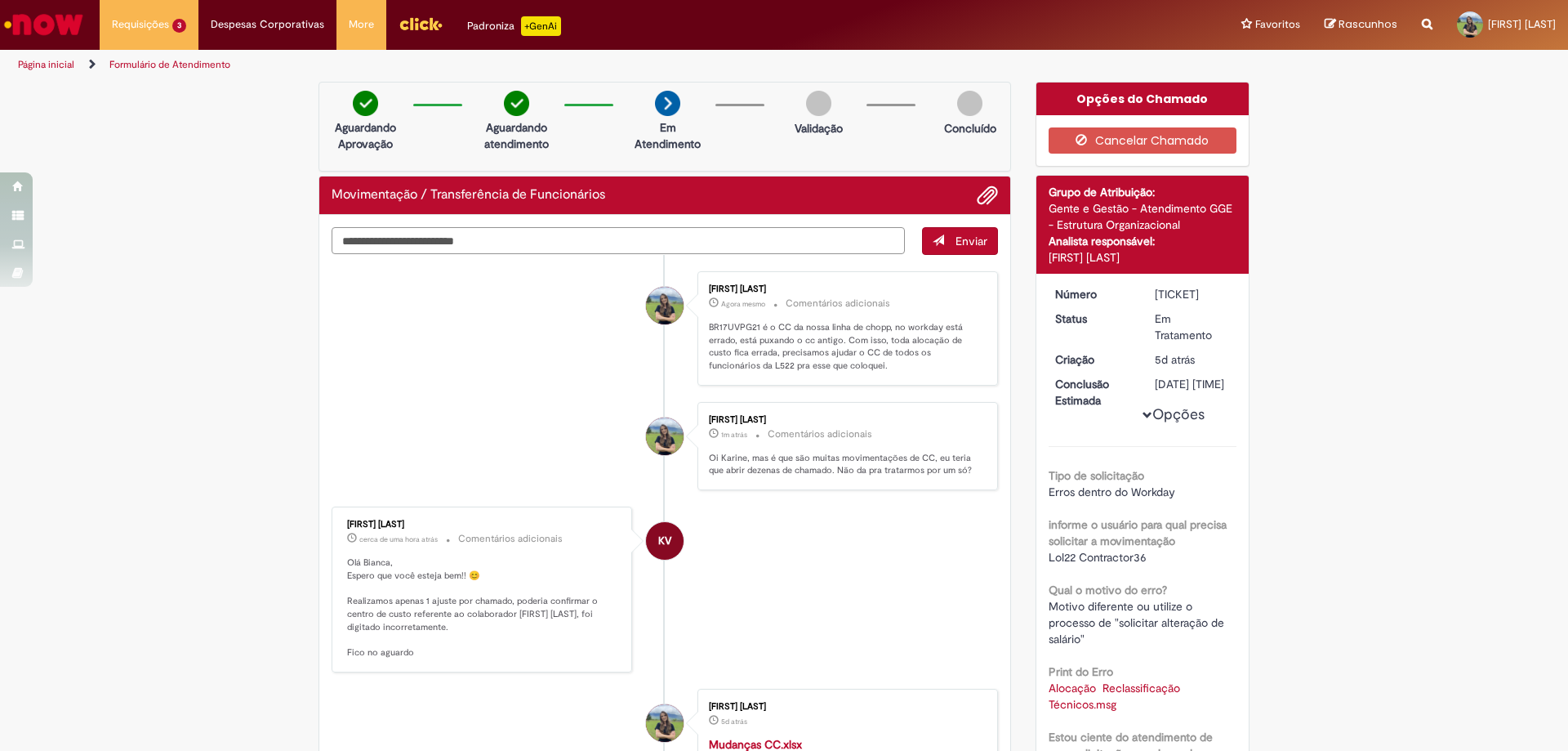 click at bounding box center [618, 240] 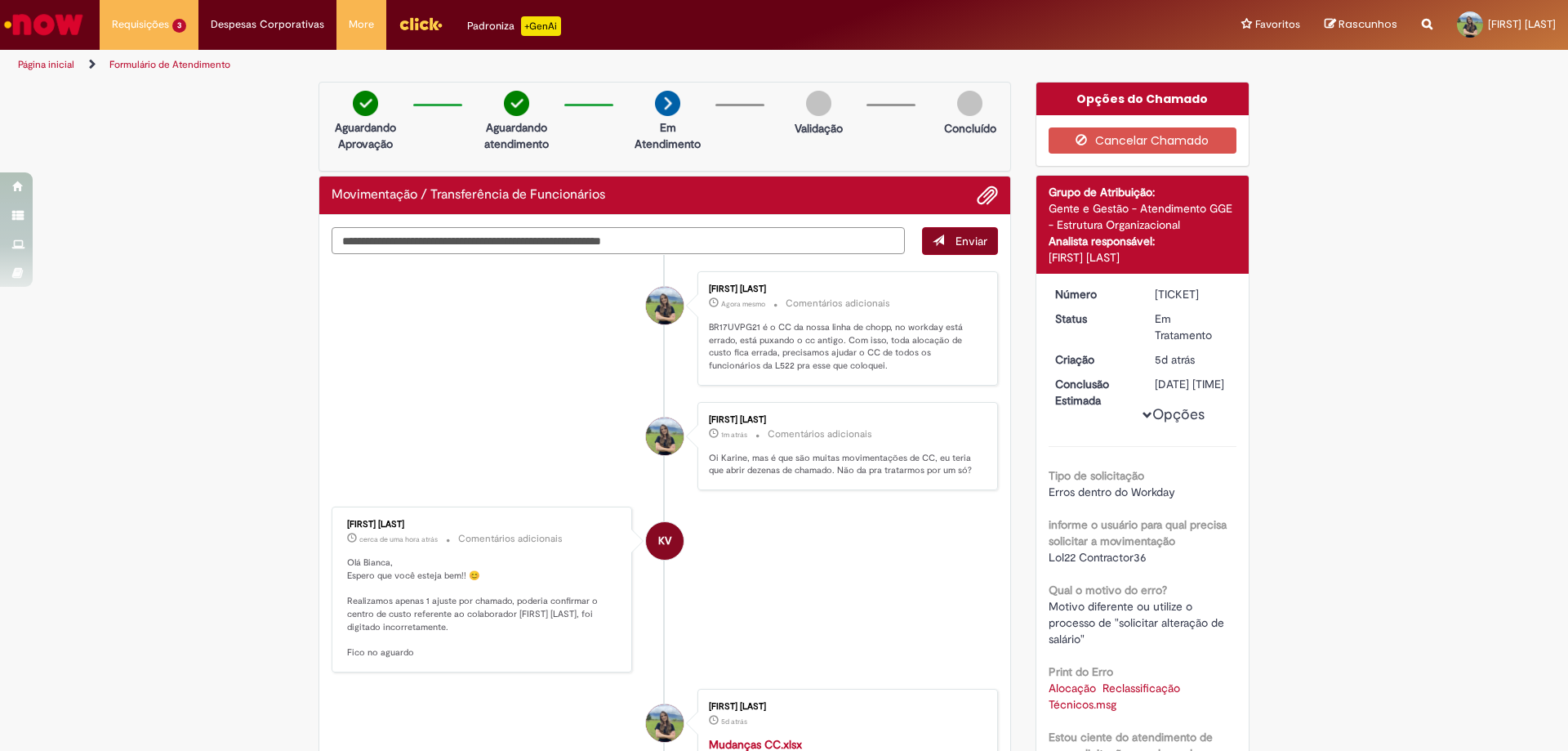 type on "**********" 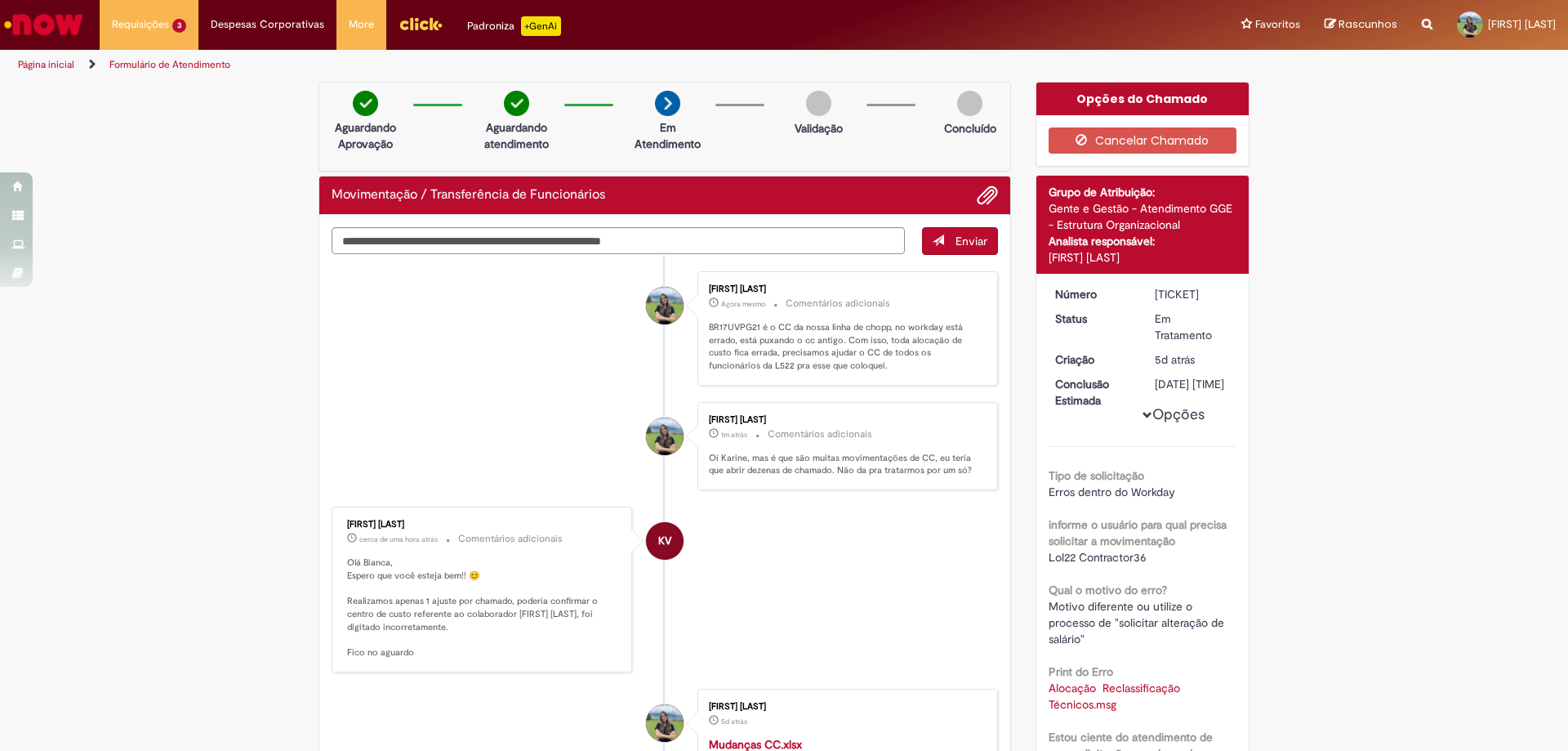 click on "Enviar" at bounding box center (960, 241) 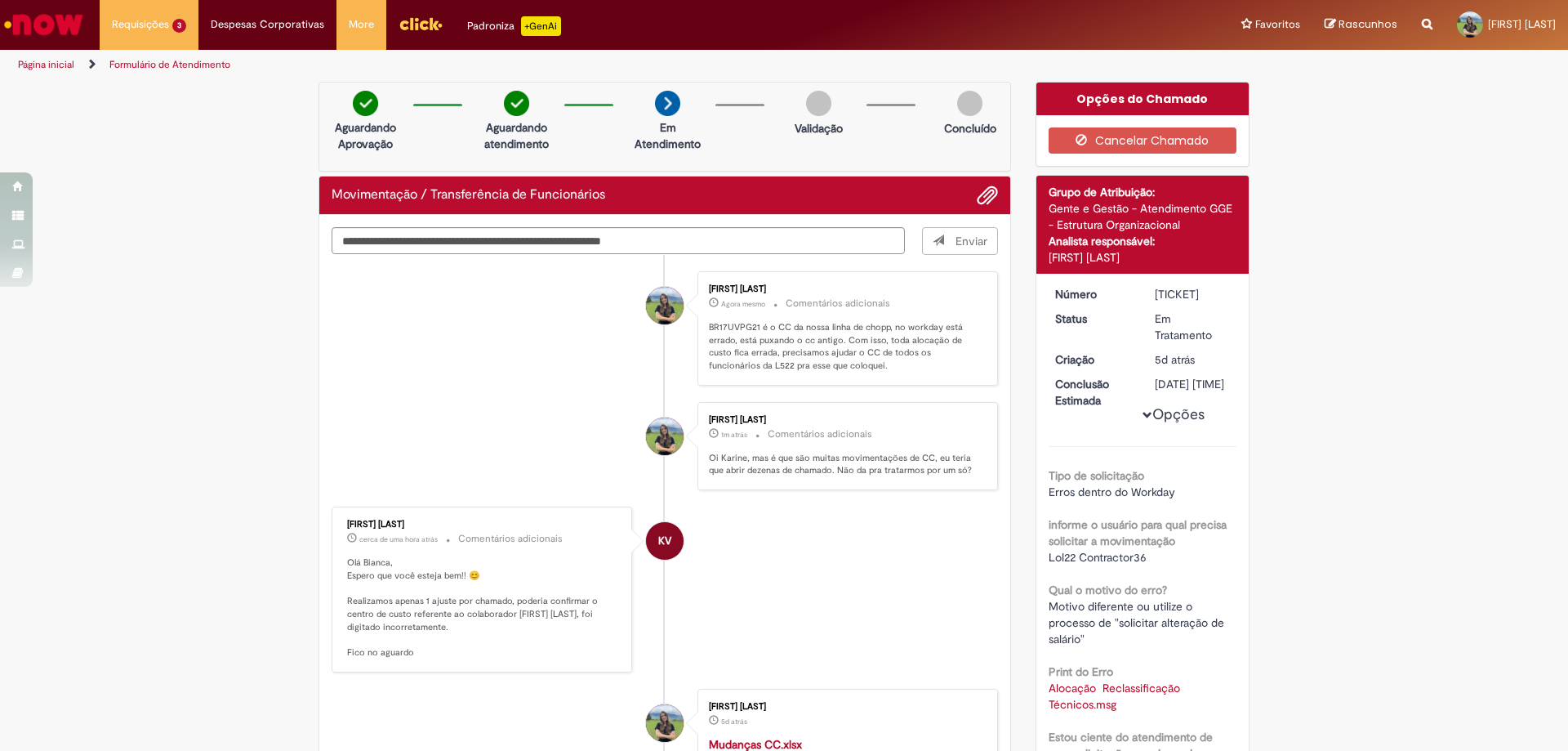 type 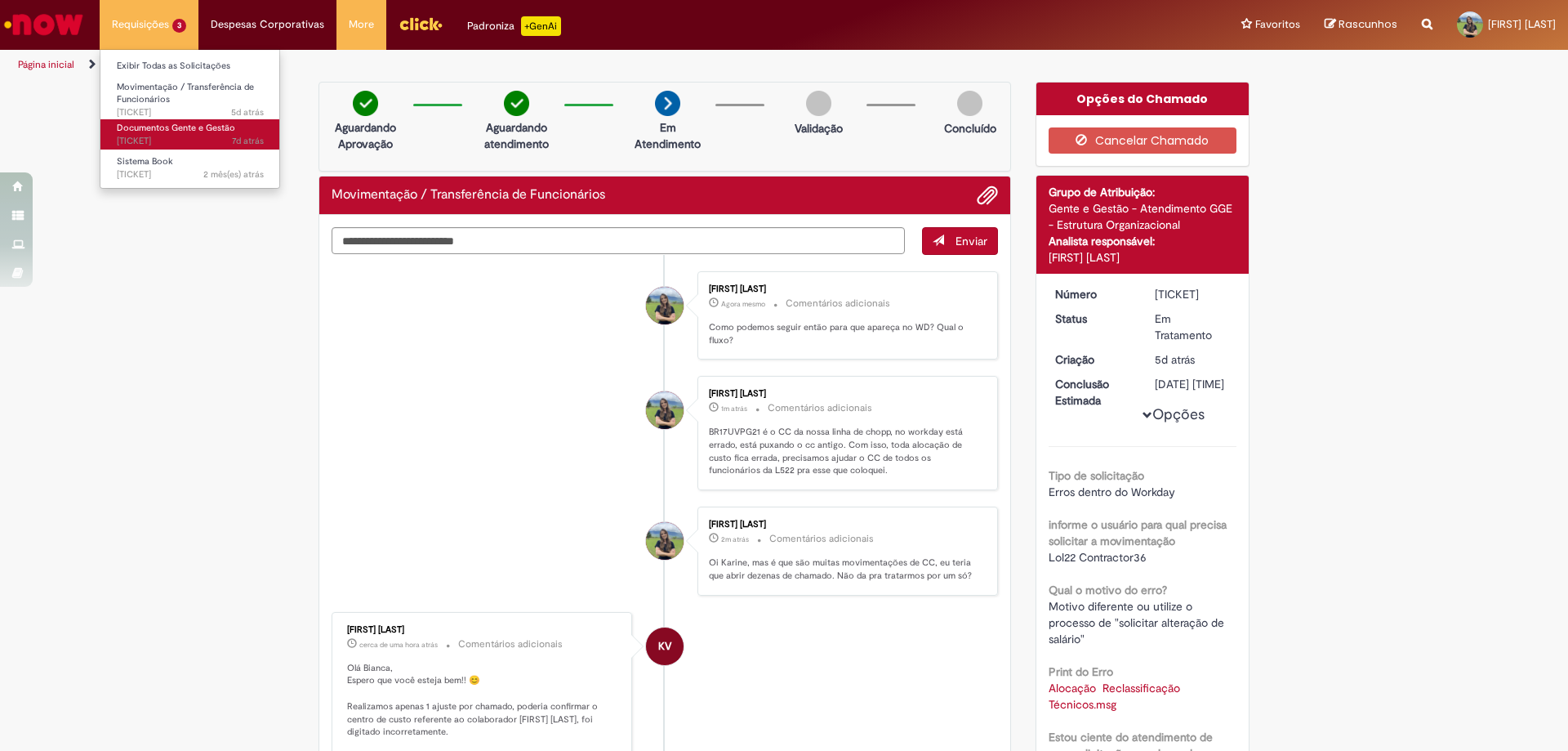 click on "Documentos Gente e Gestão" at bounding box center [176, 127] 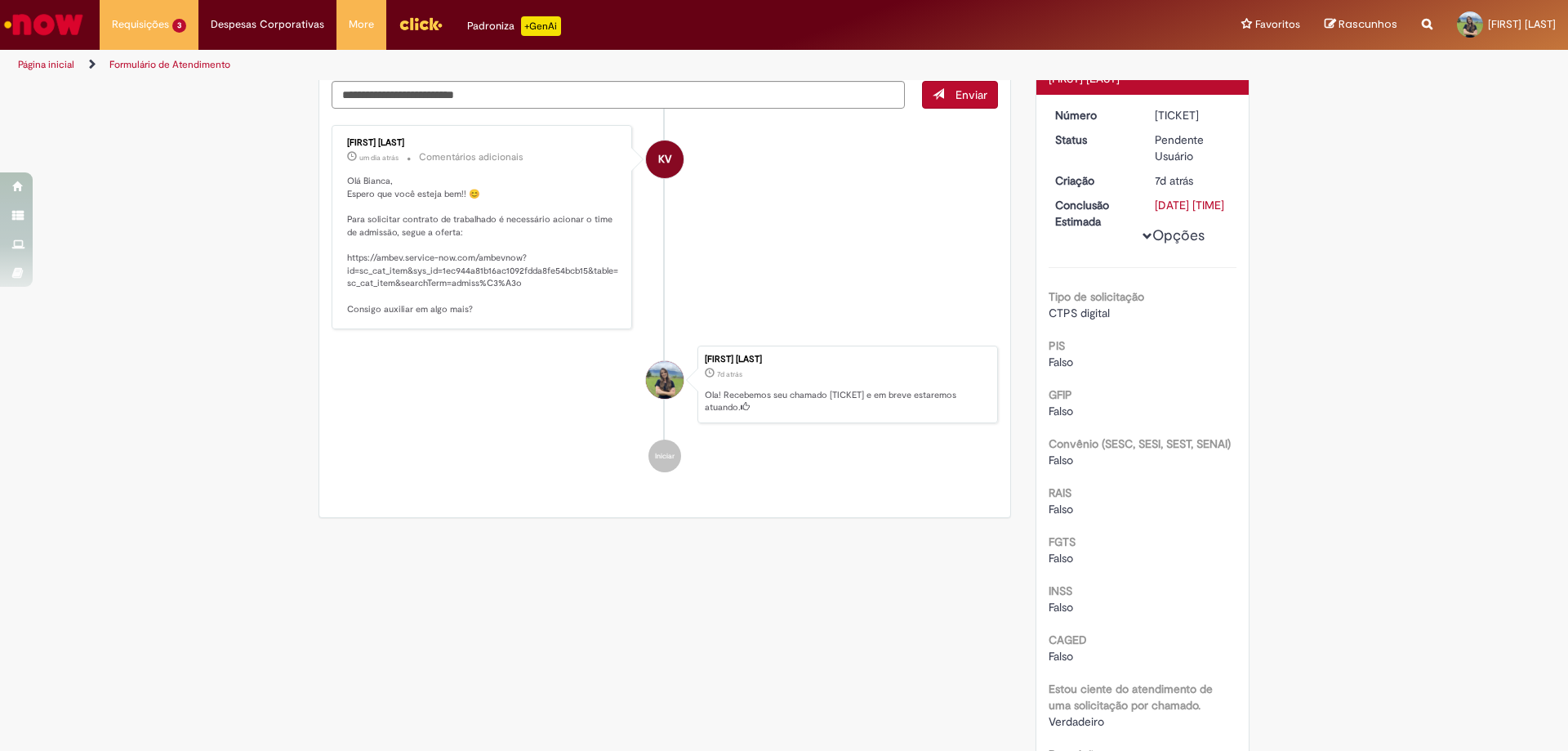 scroll, scrollTop: 16, scrollLeft: 0, axis: vertical 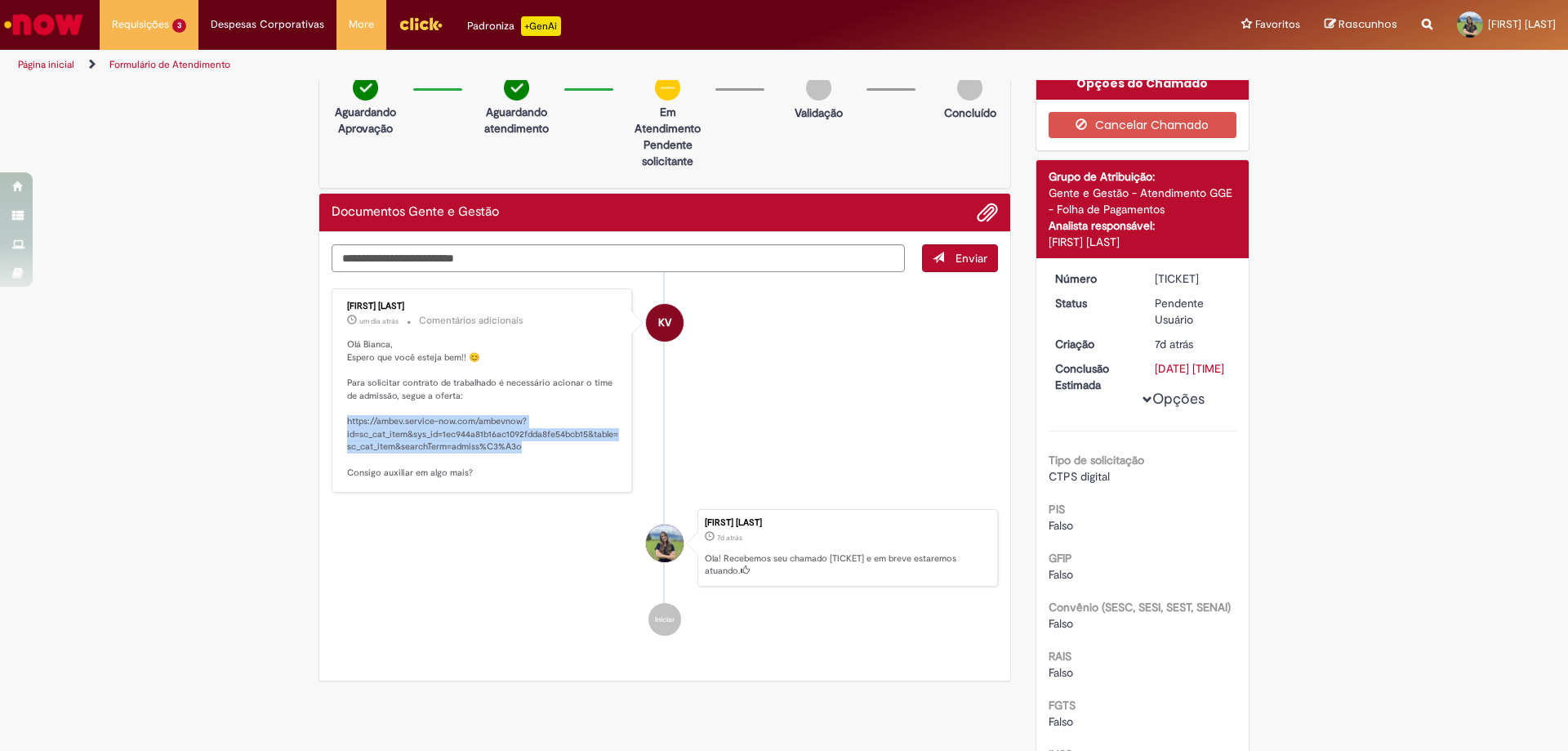 drag, startPoint x: 537, startPoint y: 454, endPoint x: 340, endPoint y: 416, distance: 200.6315 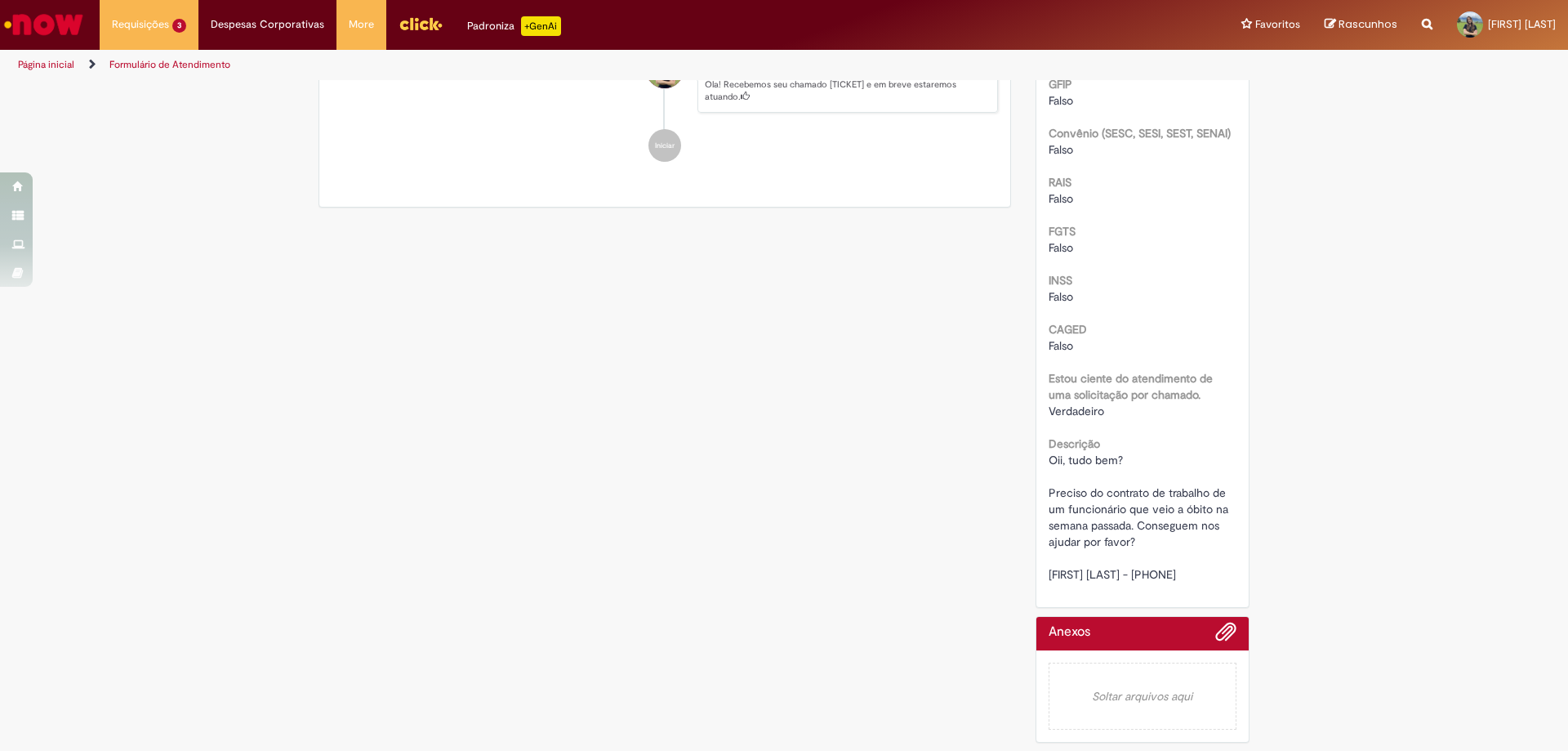 drag, startPoint x: 1041, startPoint y: 458, endPoint x: 1196, endPoint y: 585, distance: 200.38463 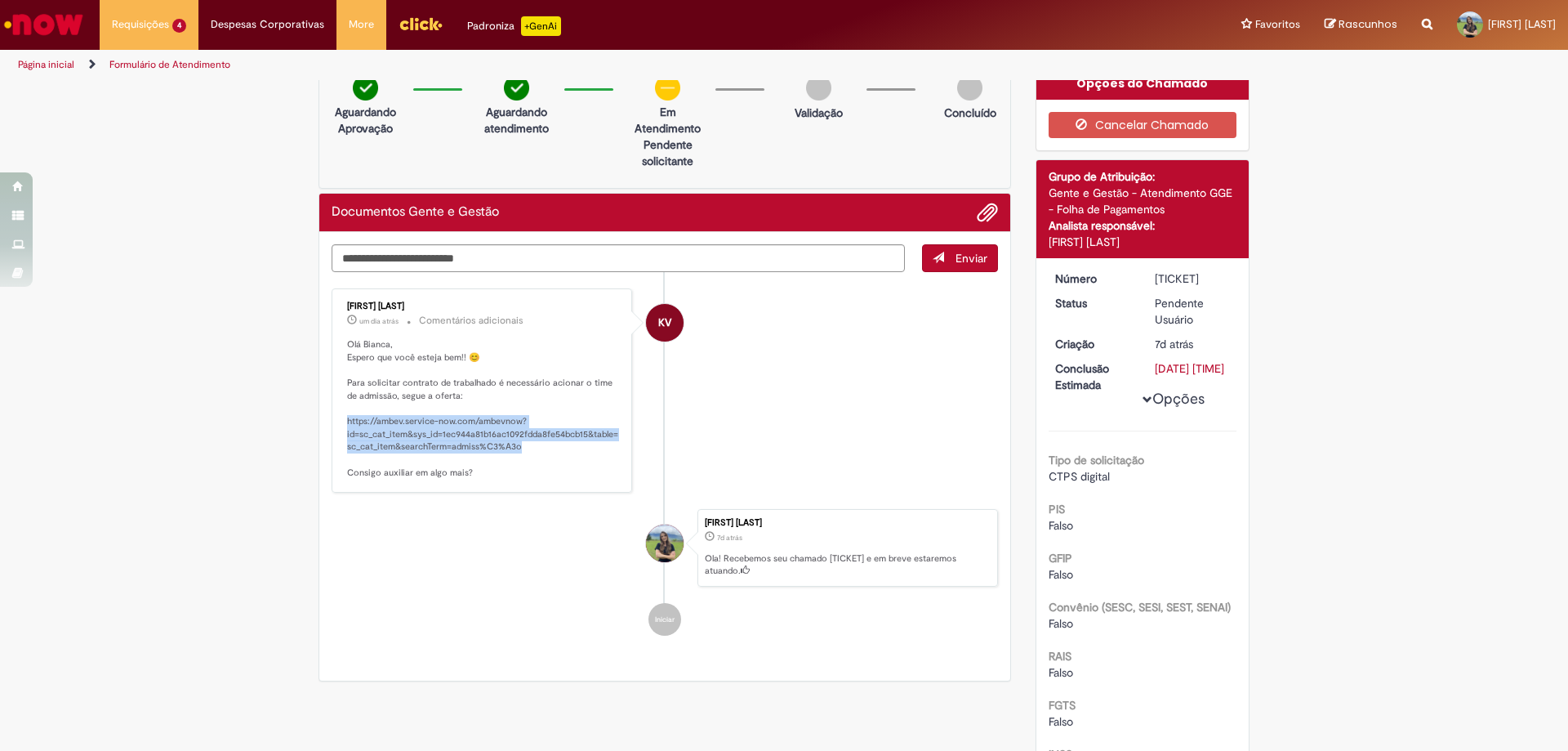 scroll, scrollTop: 0, scrollLeft: 0, axis: both 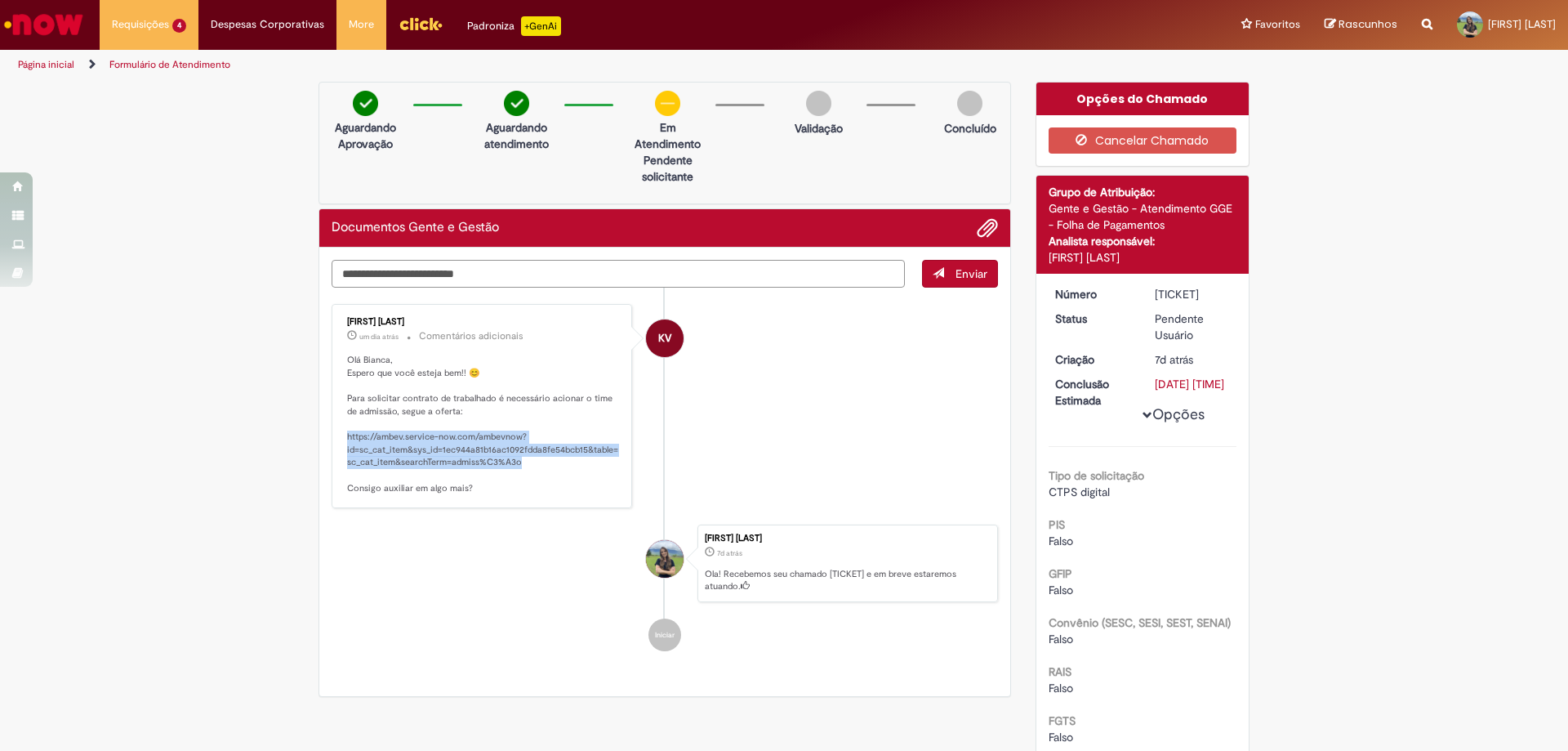 click at bounding box center [618, 274] 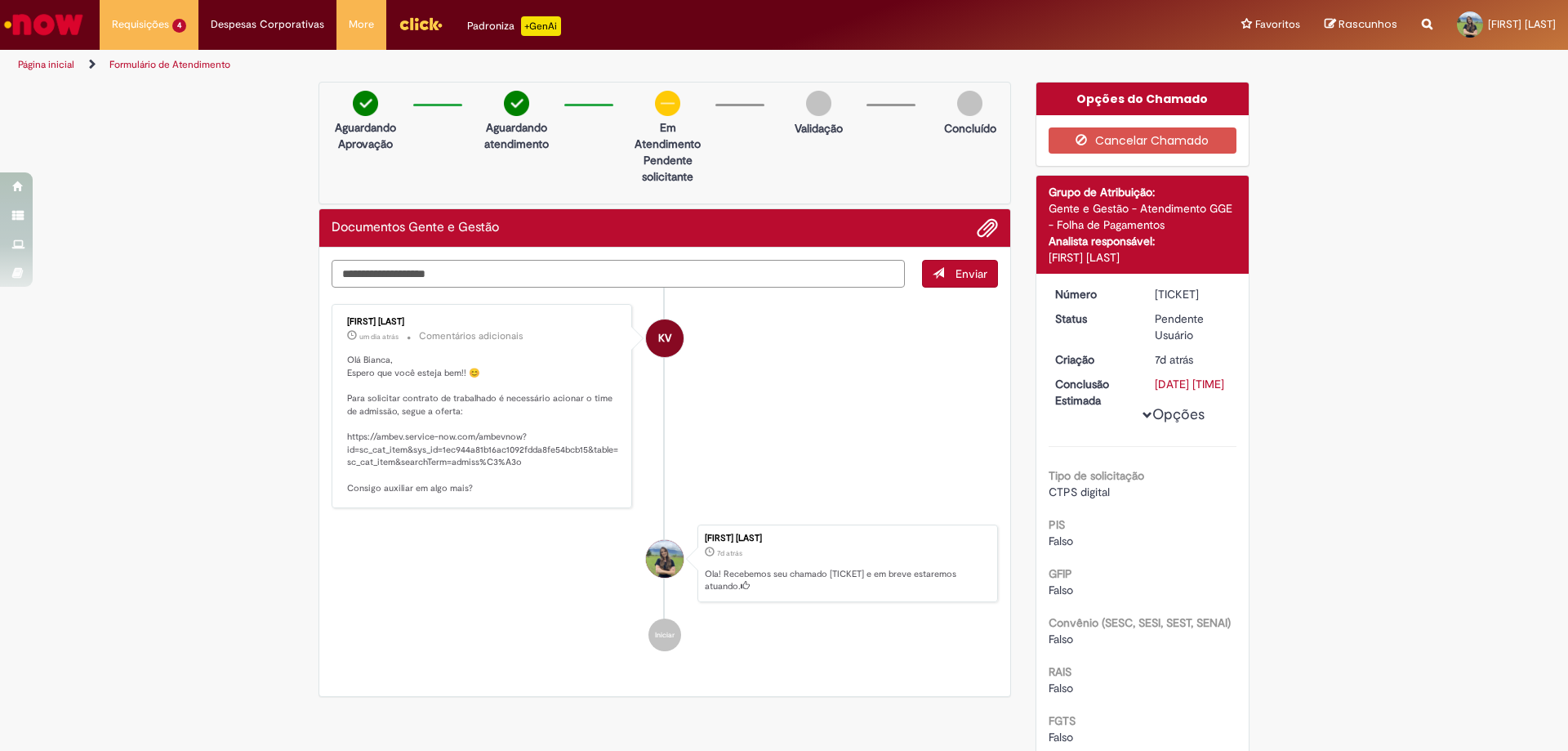 type on "**********" 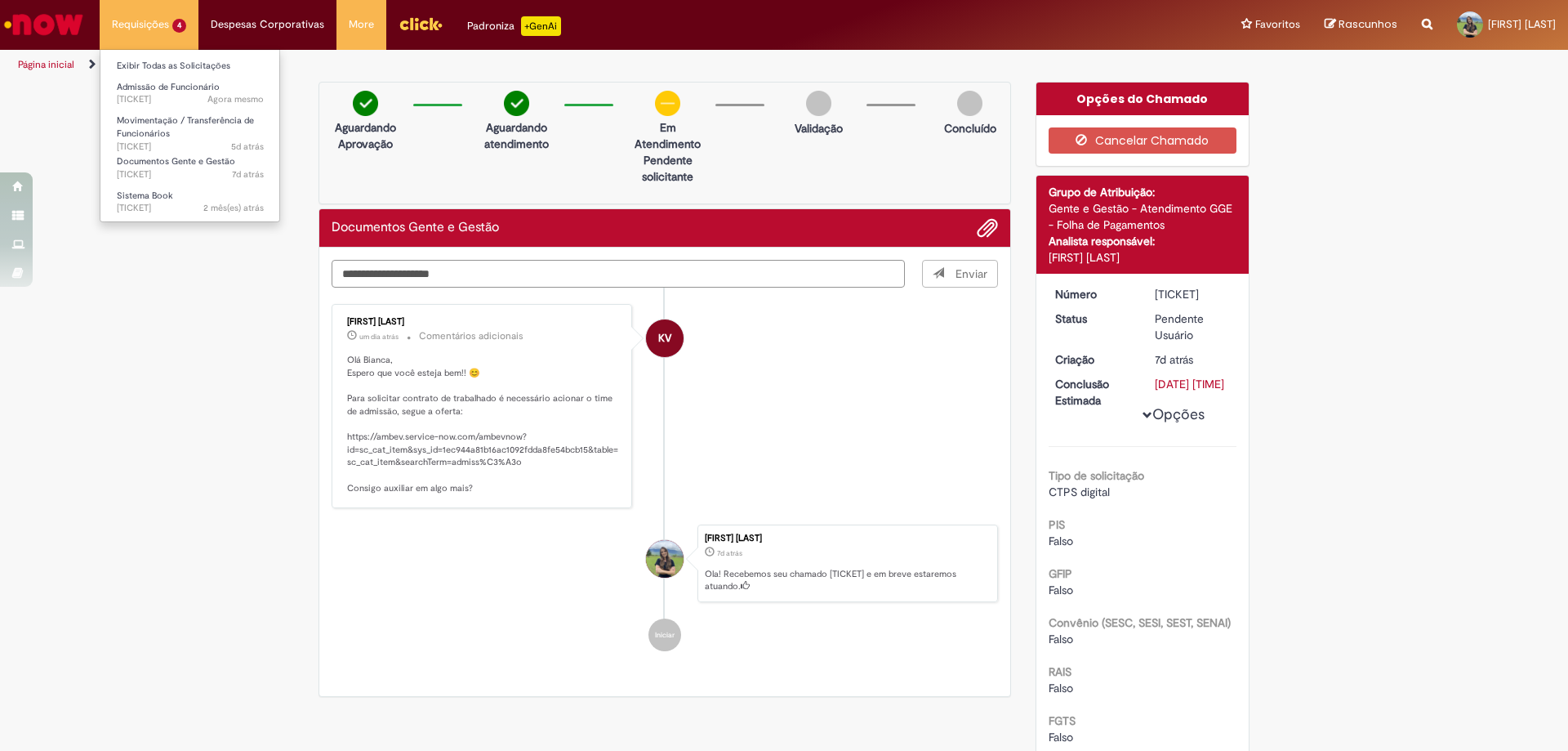 type 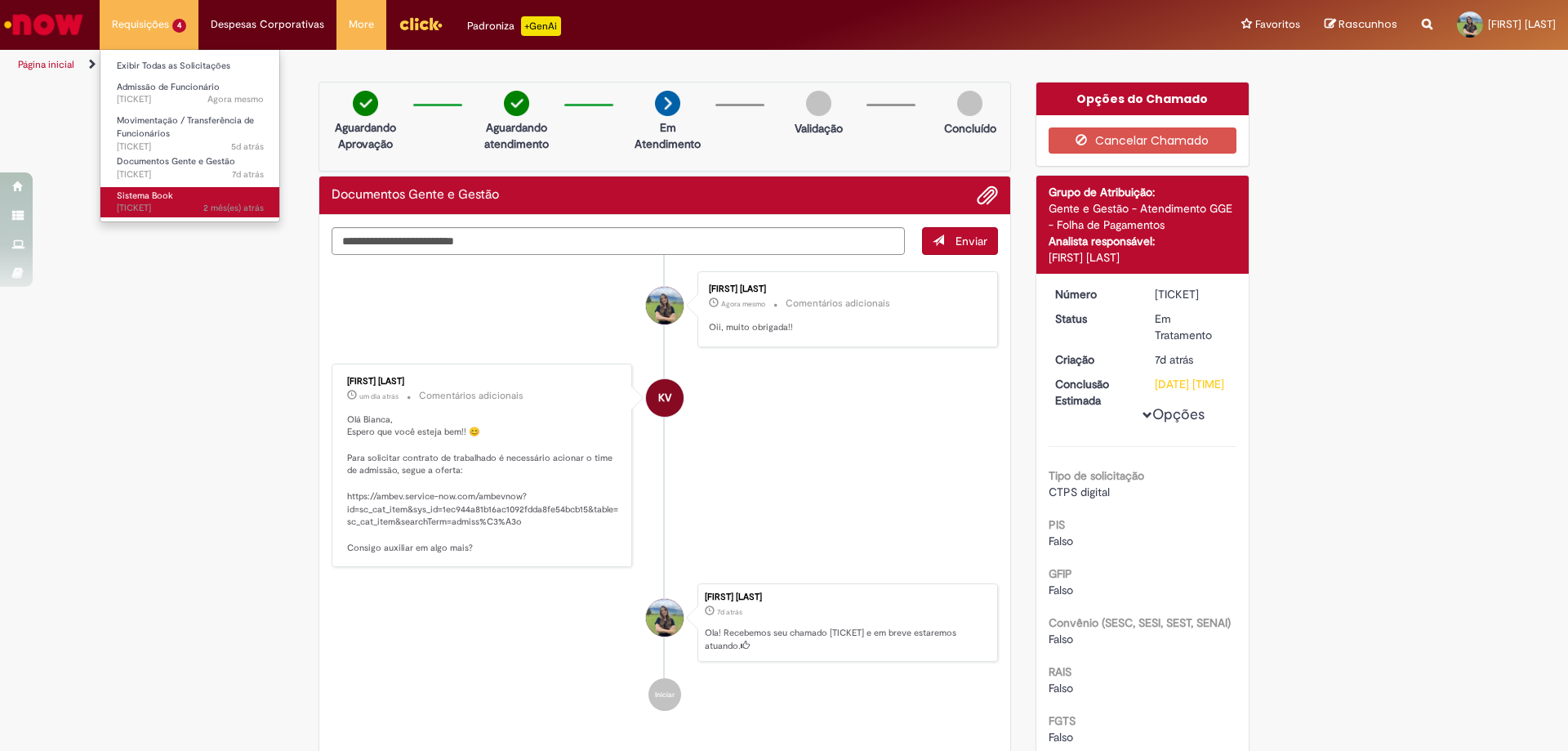 click on "Sistema Book
2 mês(es) atrás 2 meses atrás  R13133918" at bounding box center [190, 202] 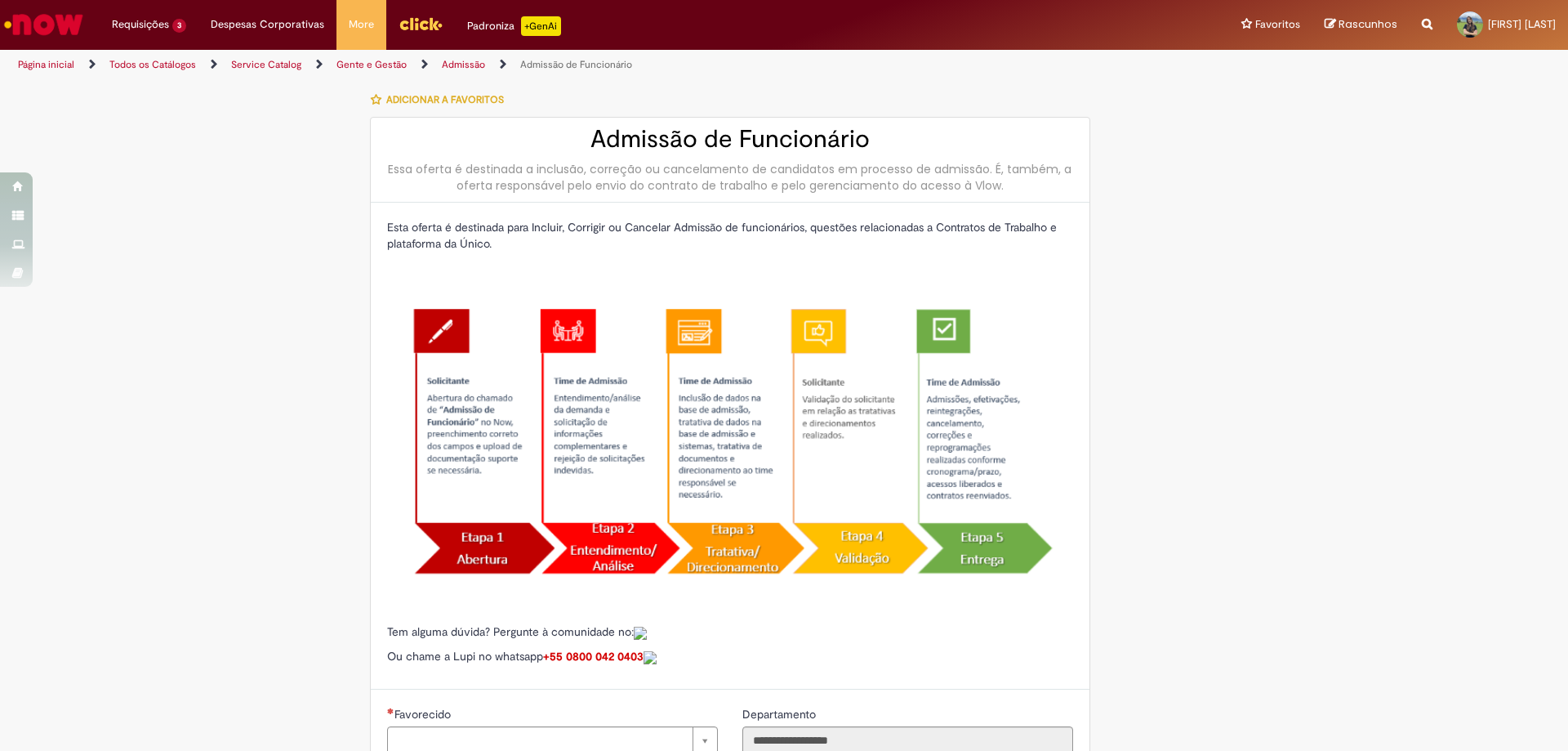 scroll, scrollTop: 0, scrollLeft: 0, axis: both 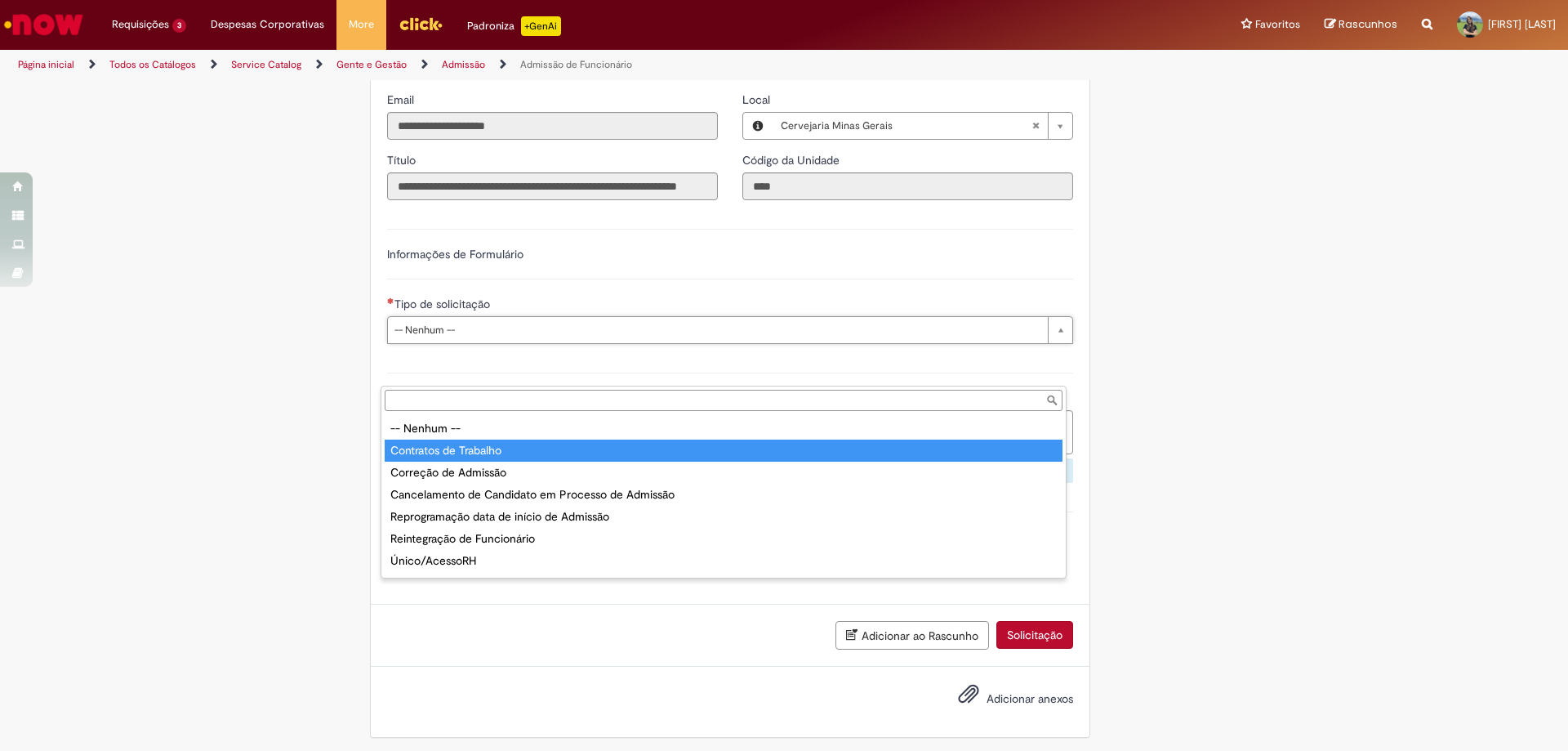 type on "**********" 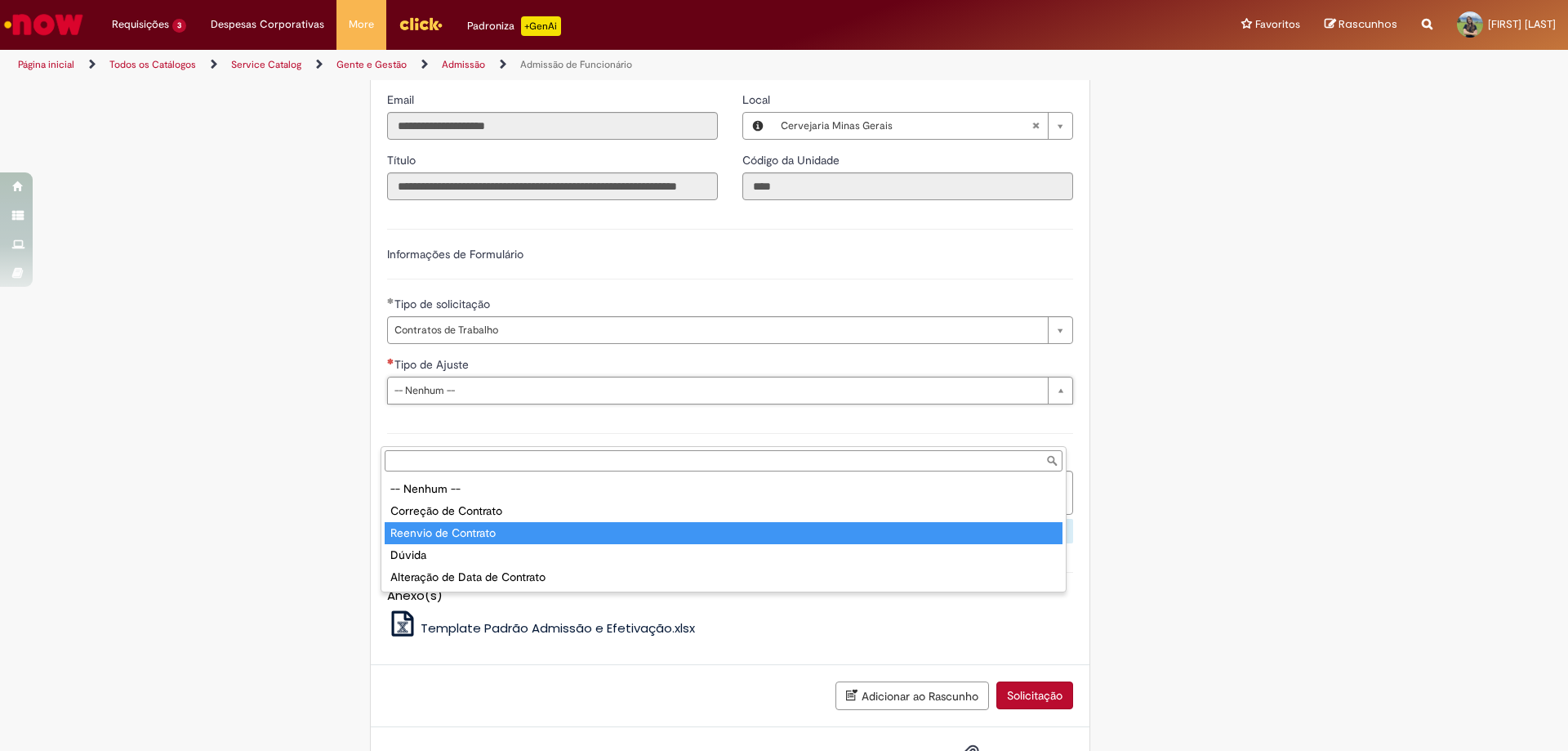 type on "**********" 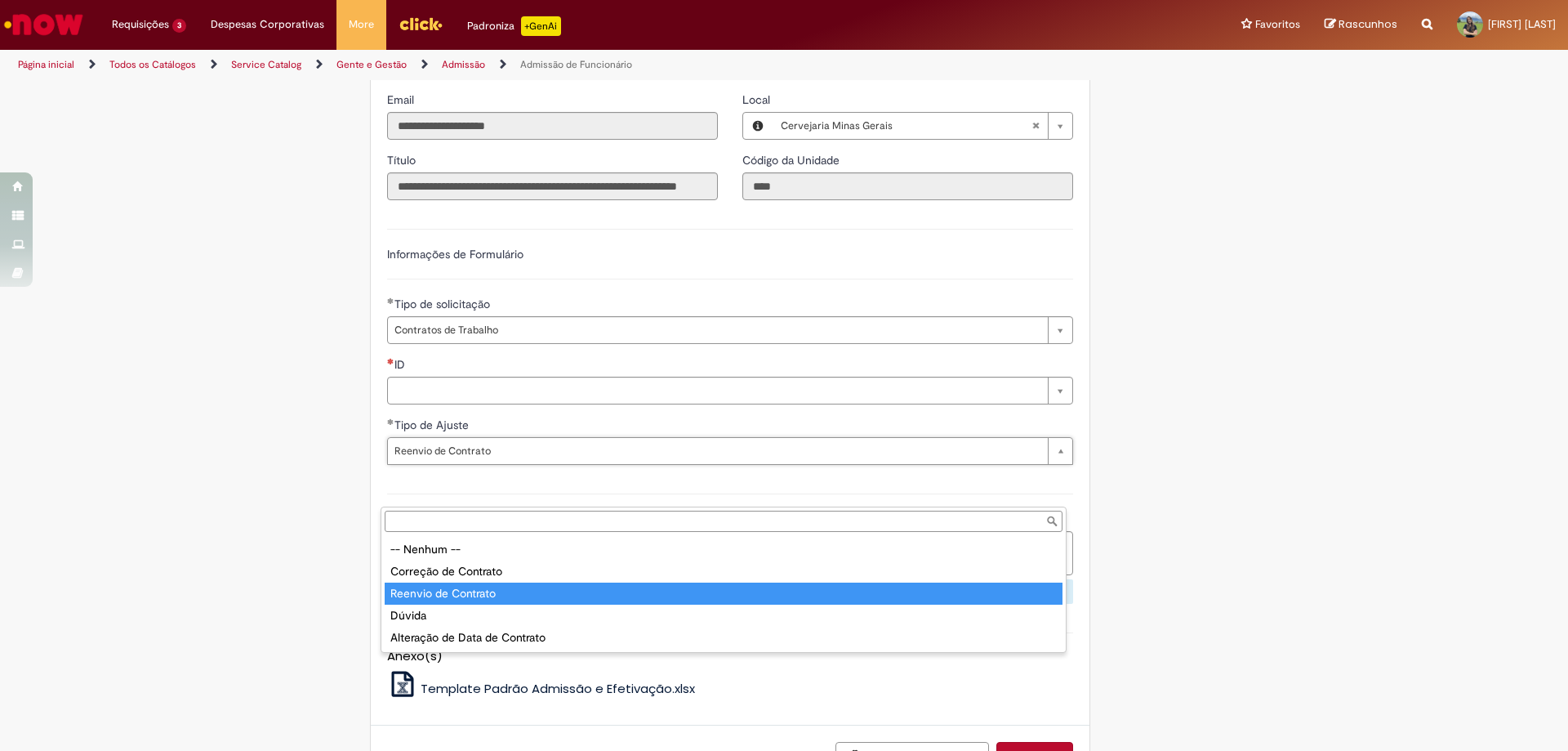 type on "**********" 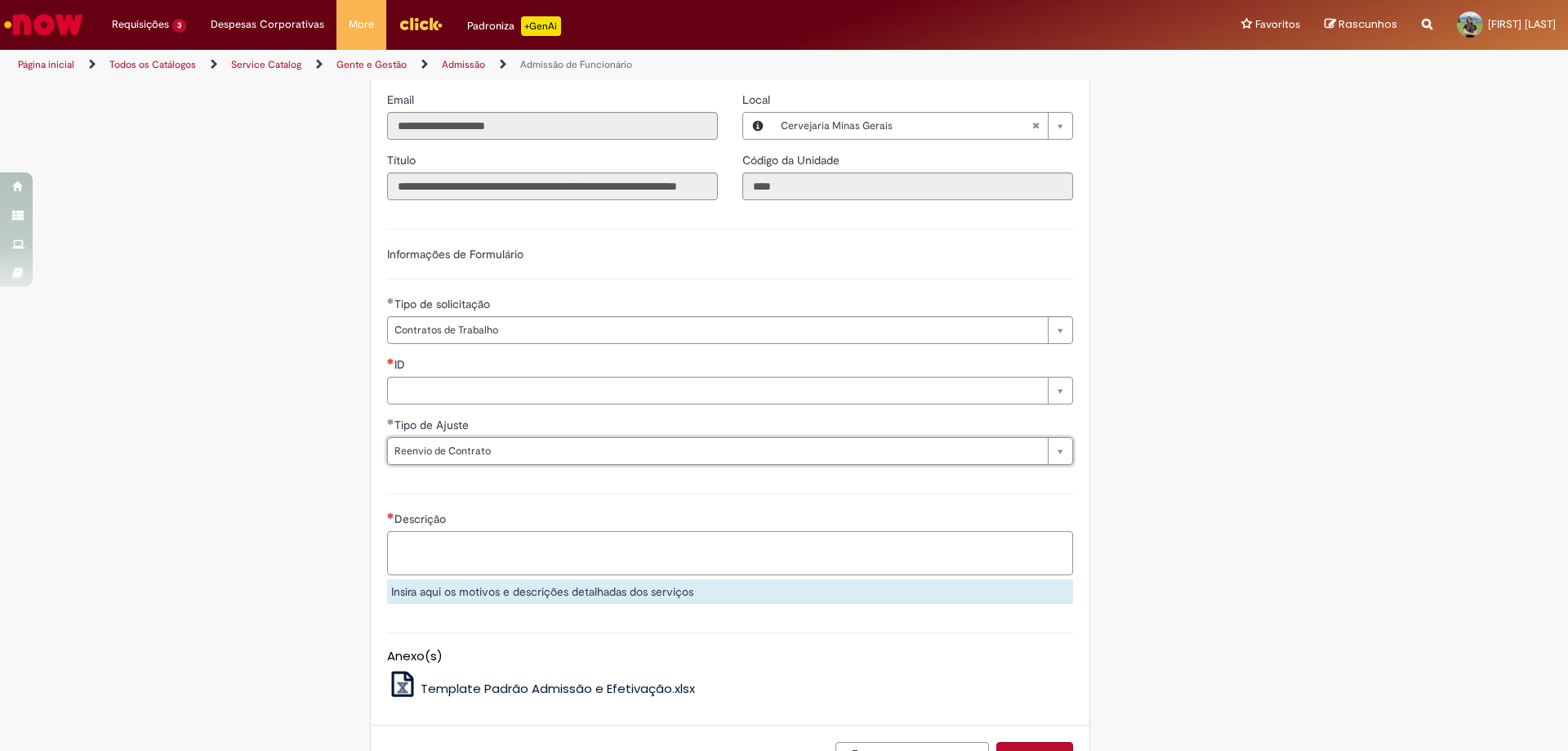 click on "Descrição" at bounding box center [730, 553] 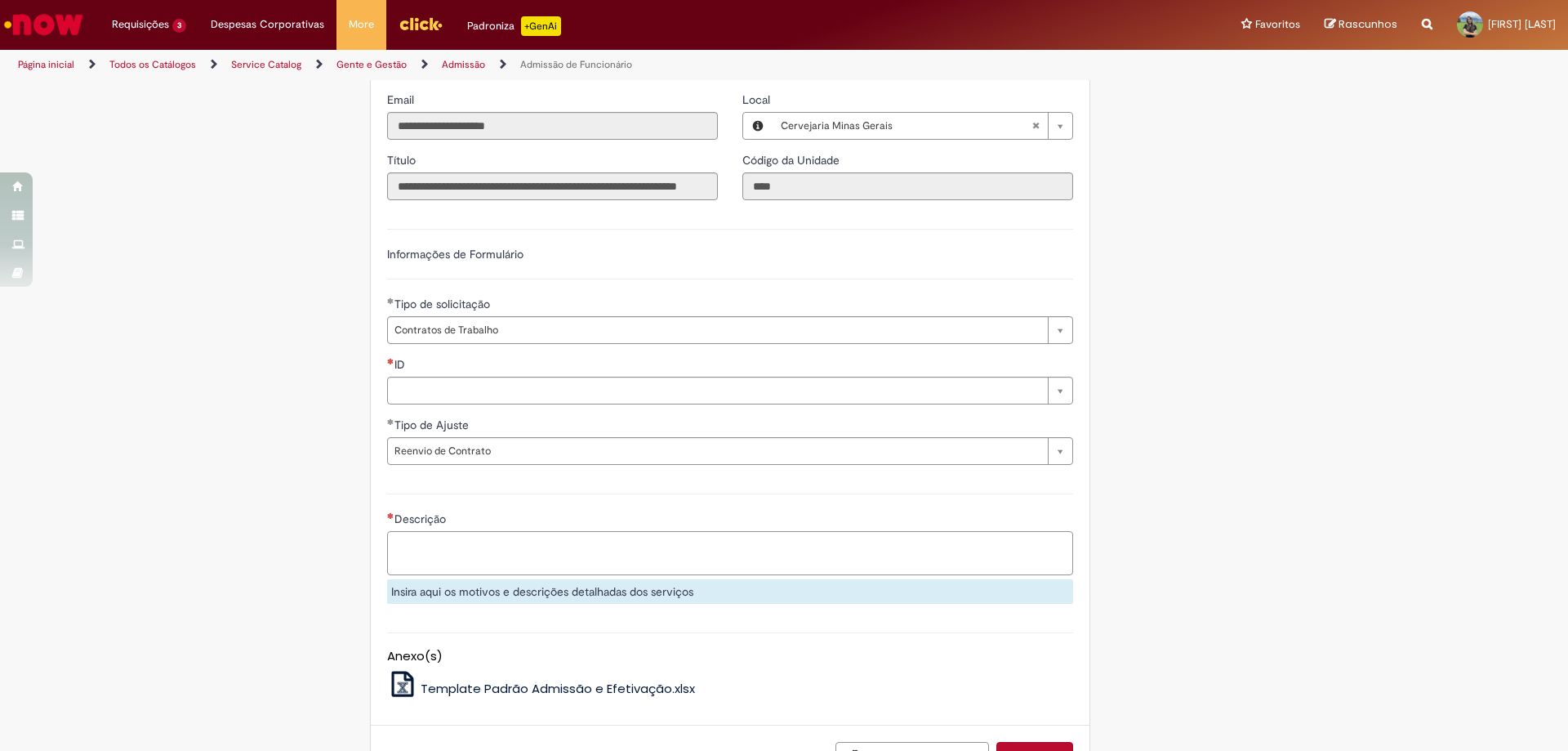 paste on "**********" 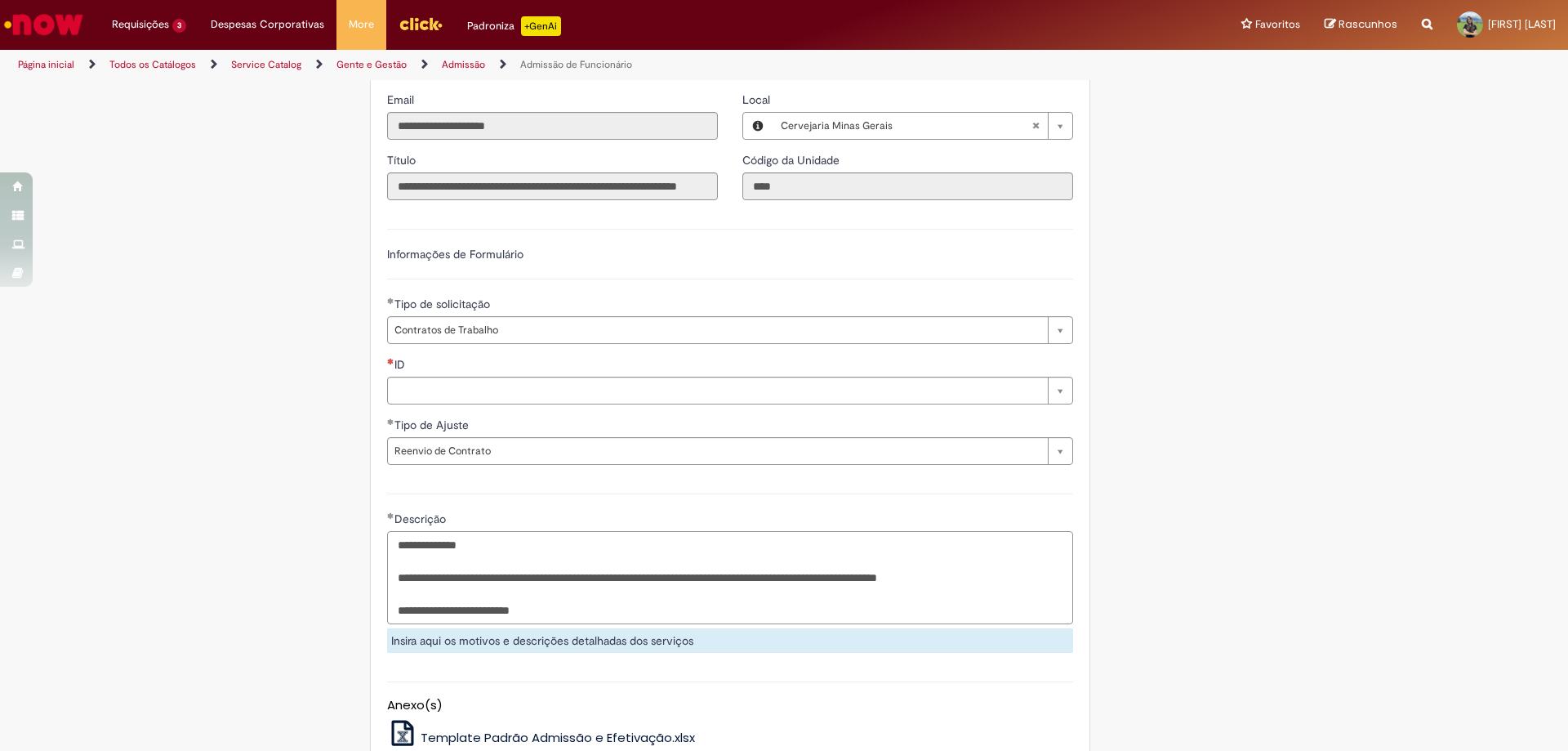 type on "**********" 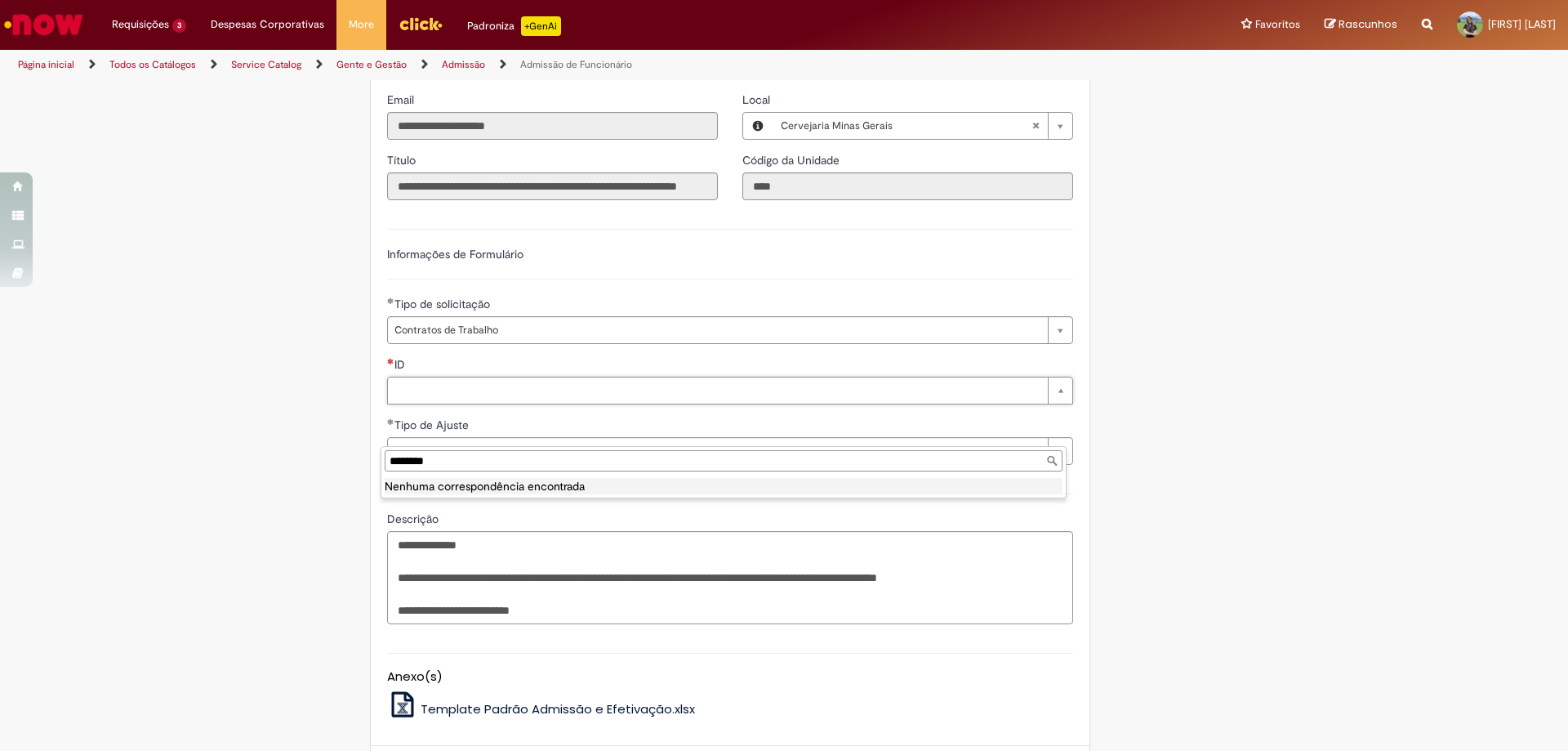 click on "********" at bounding box center [724, 461] 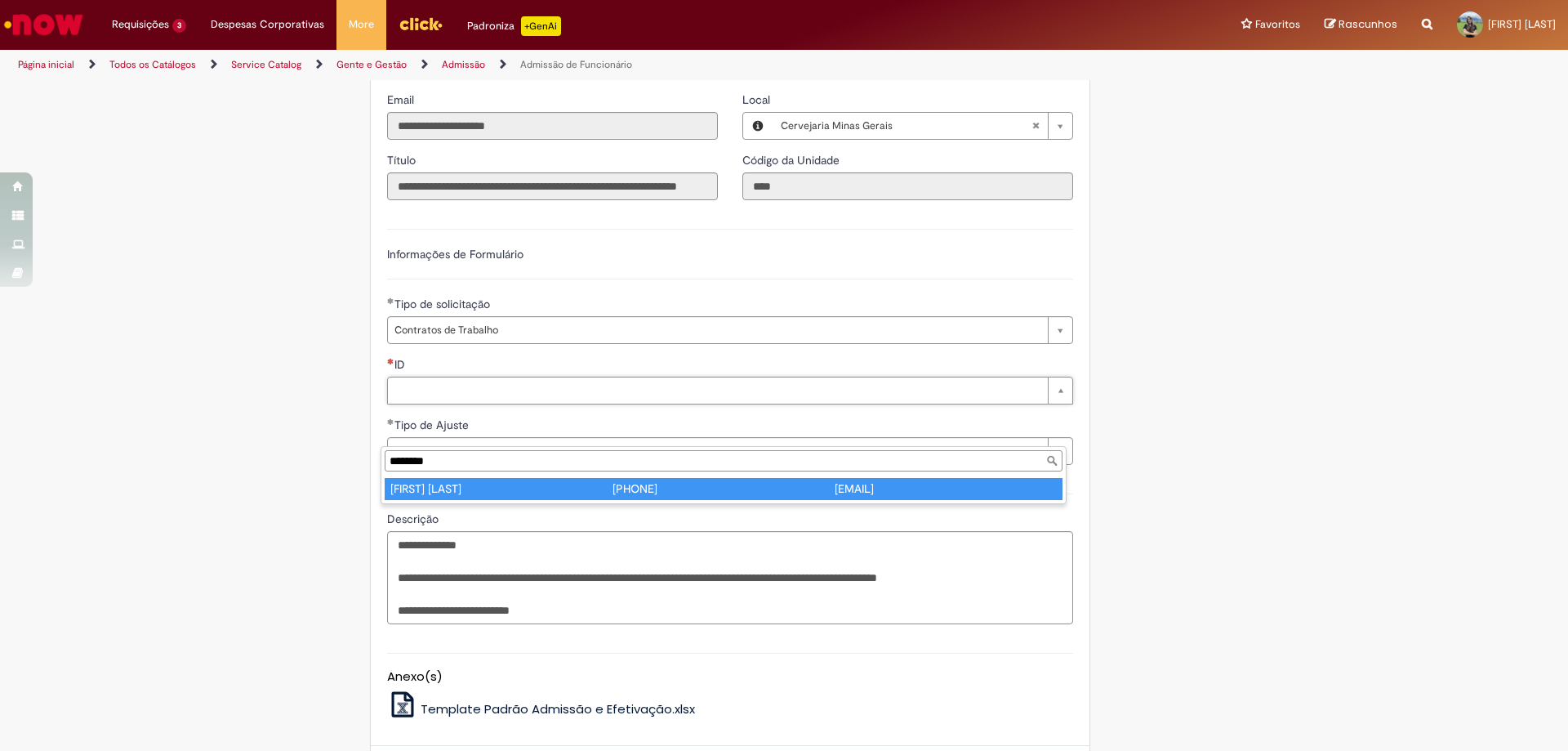 type on "********" 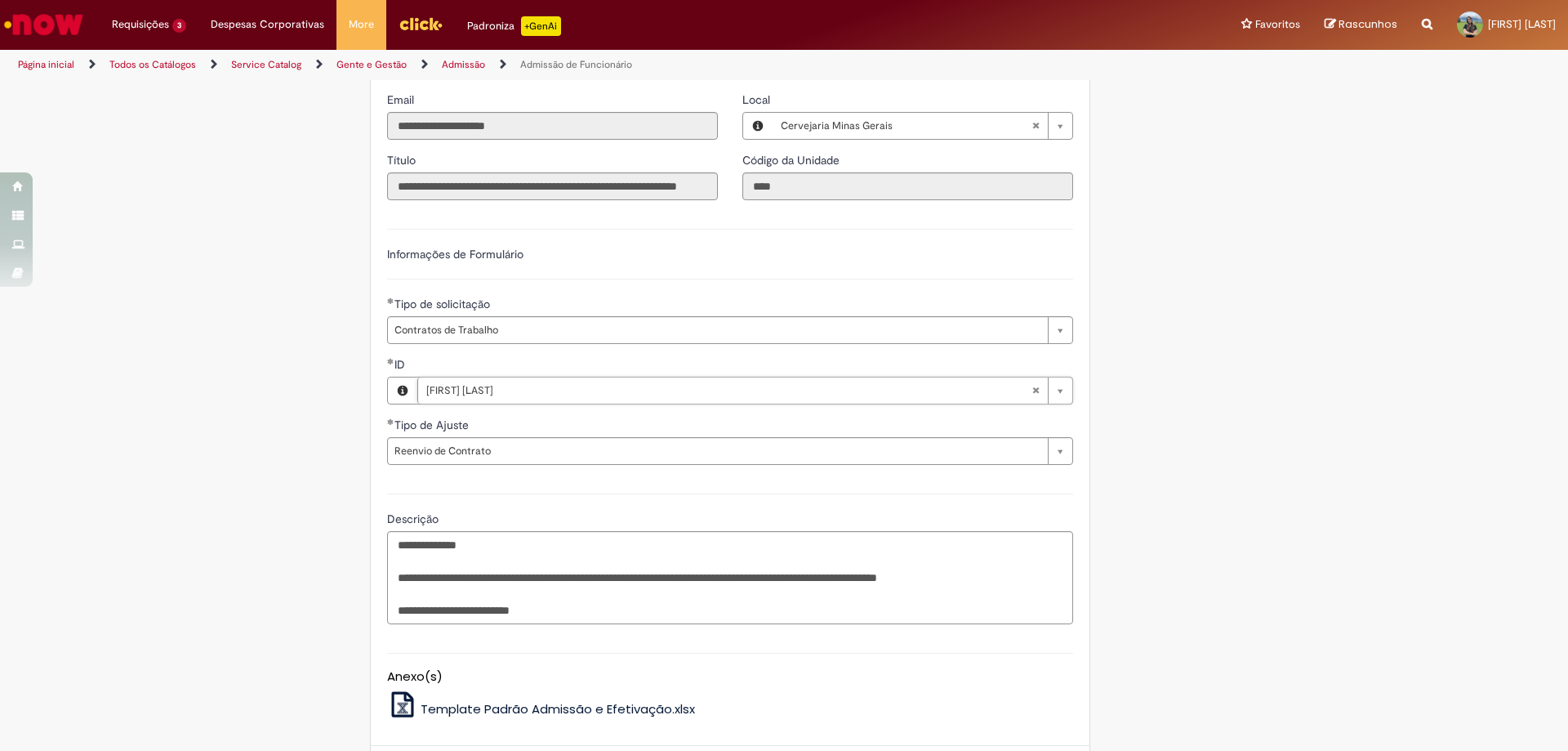 click on "**********" at bounding box center [704, 122] 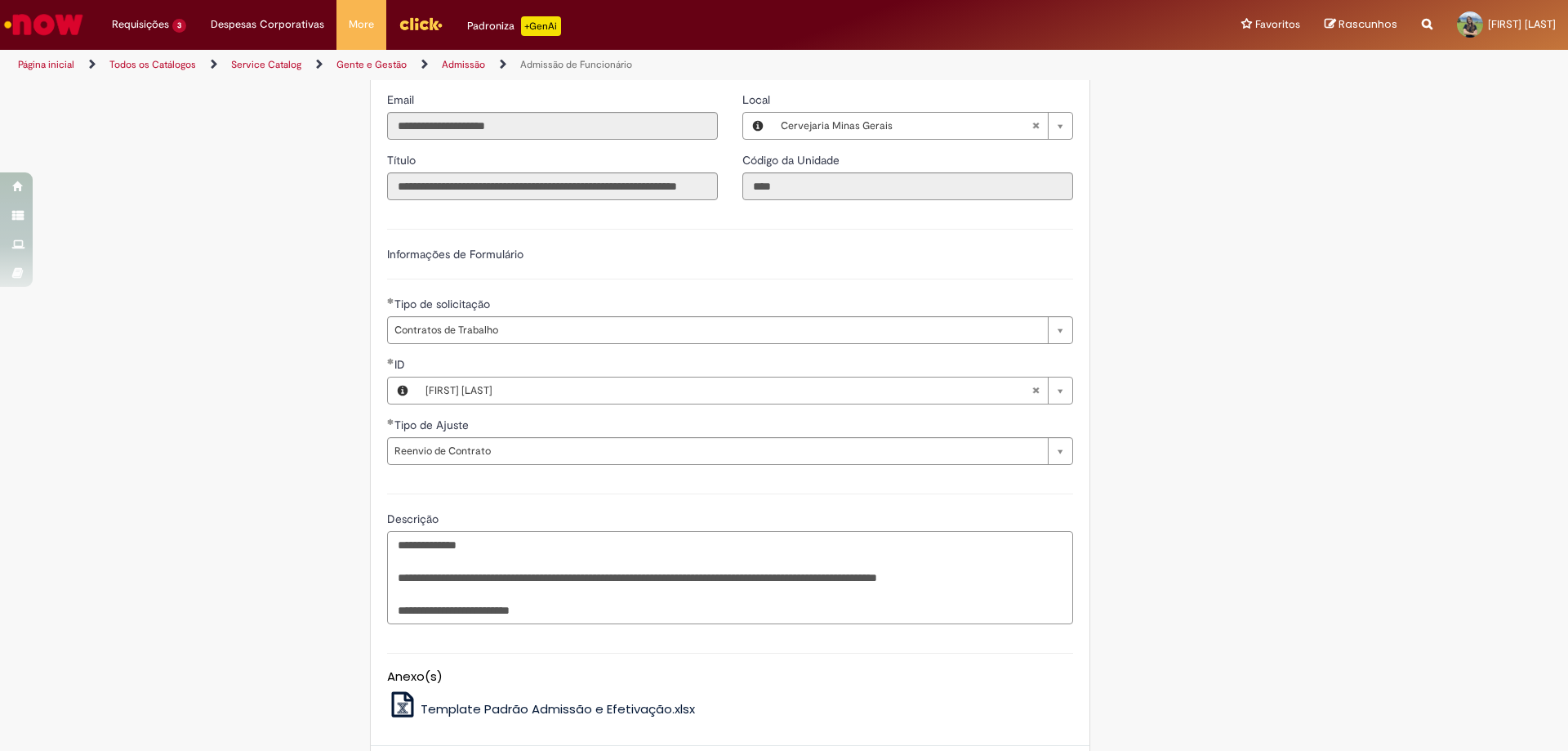 click on "**********" at bounding box center [730, 578] 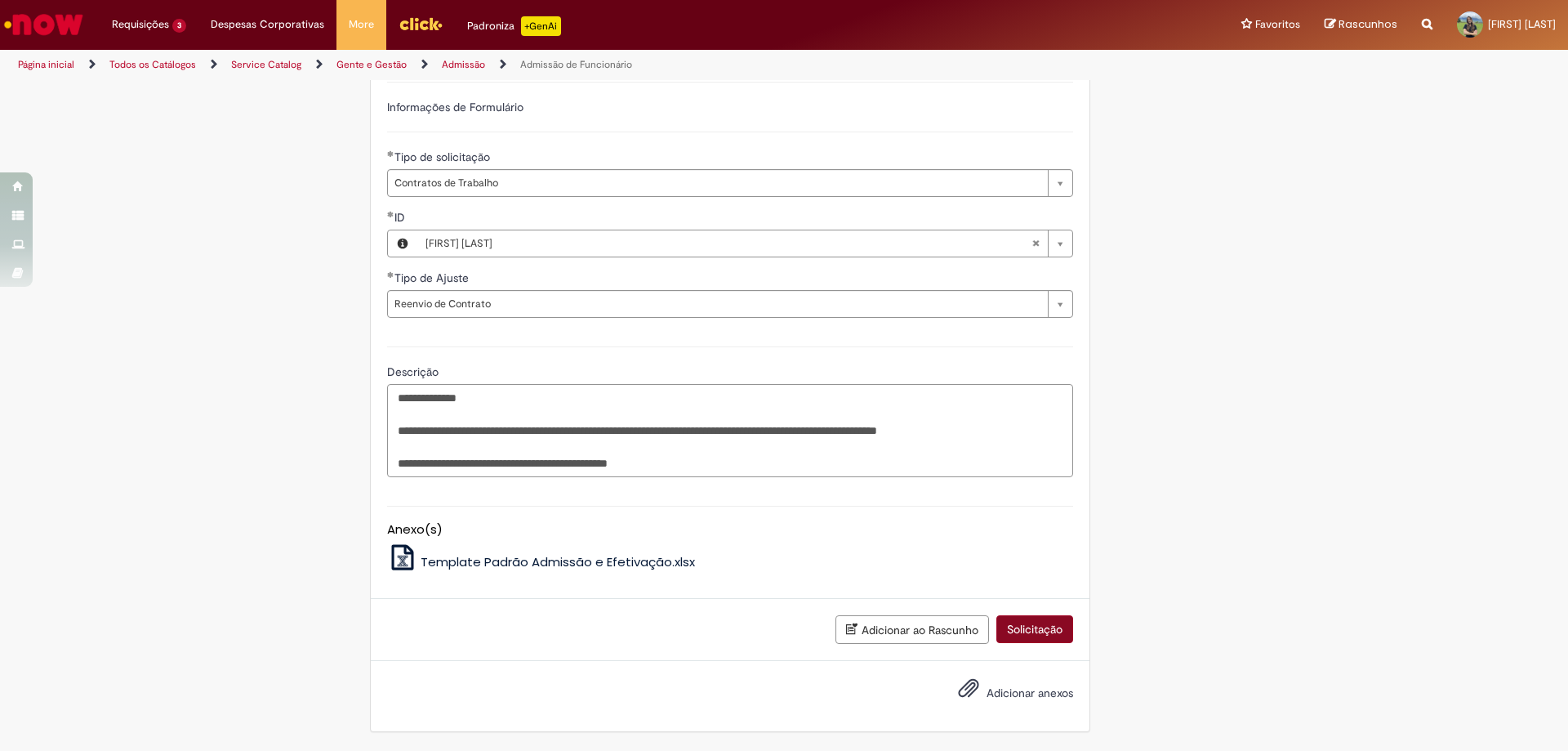 type on "**********" 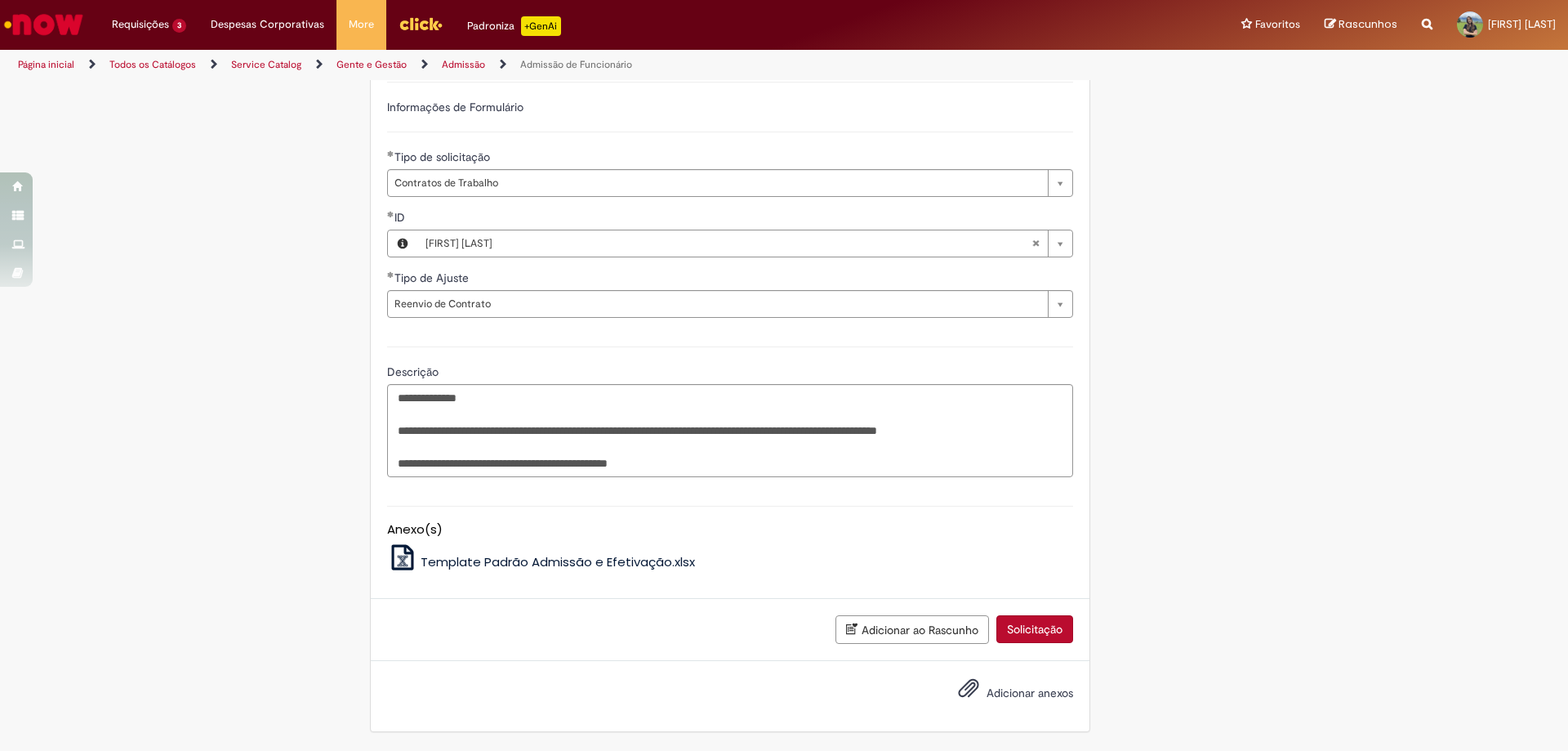 click on "Solicitação" at bounding box center [1035, 629] 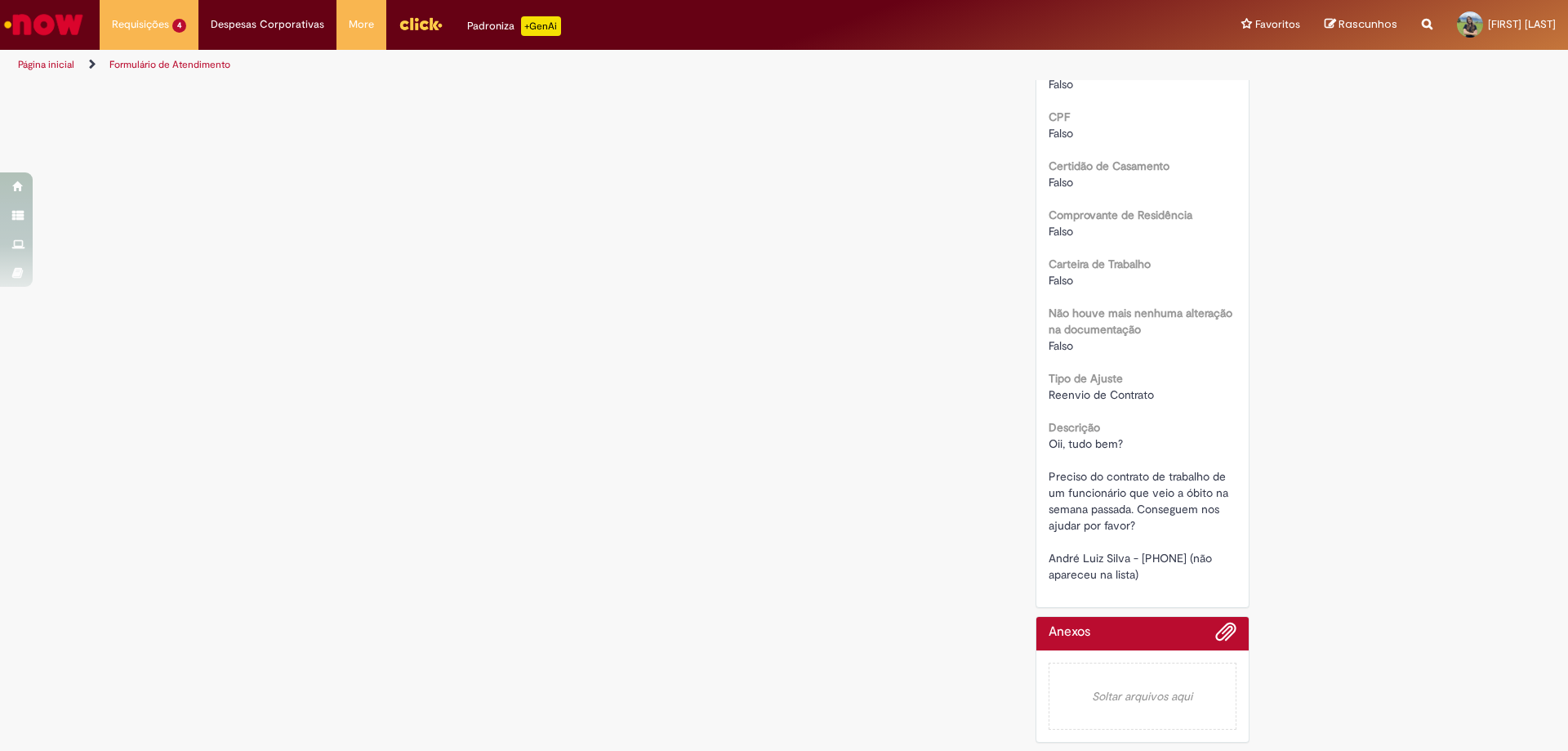 scroll, scrollTop: 0, scrollLeft: 0, axis: both 